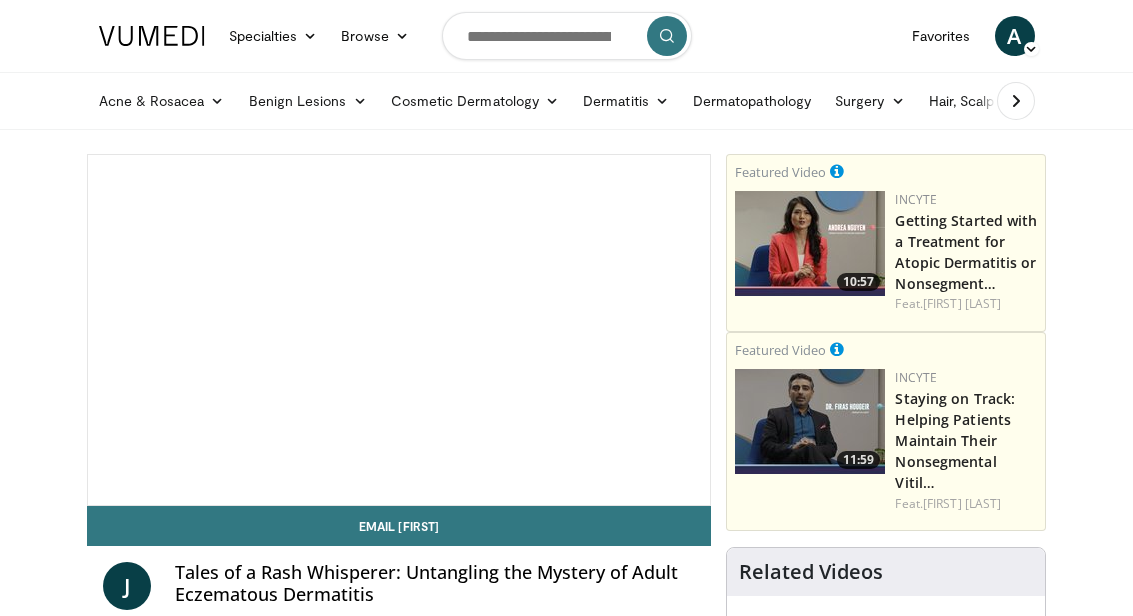 scroll, scrollTop: 0, scrollLeft: 0, axis: both 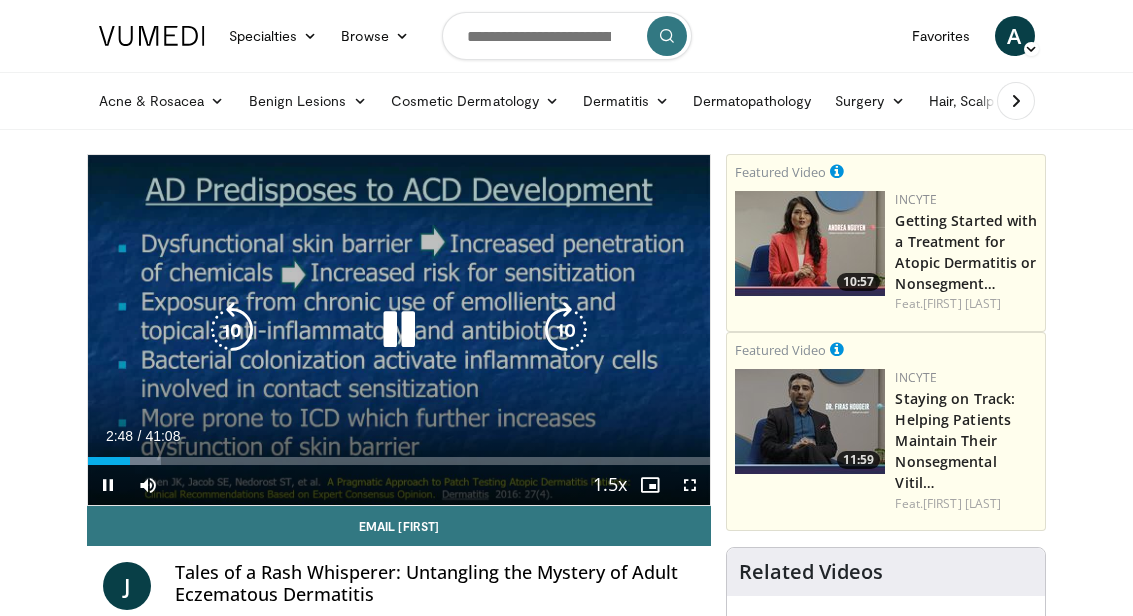 click at bounding box center [566, 330] 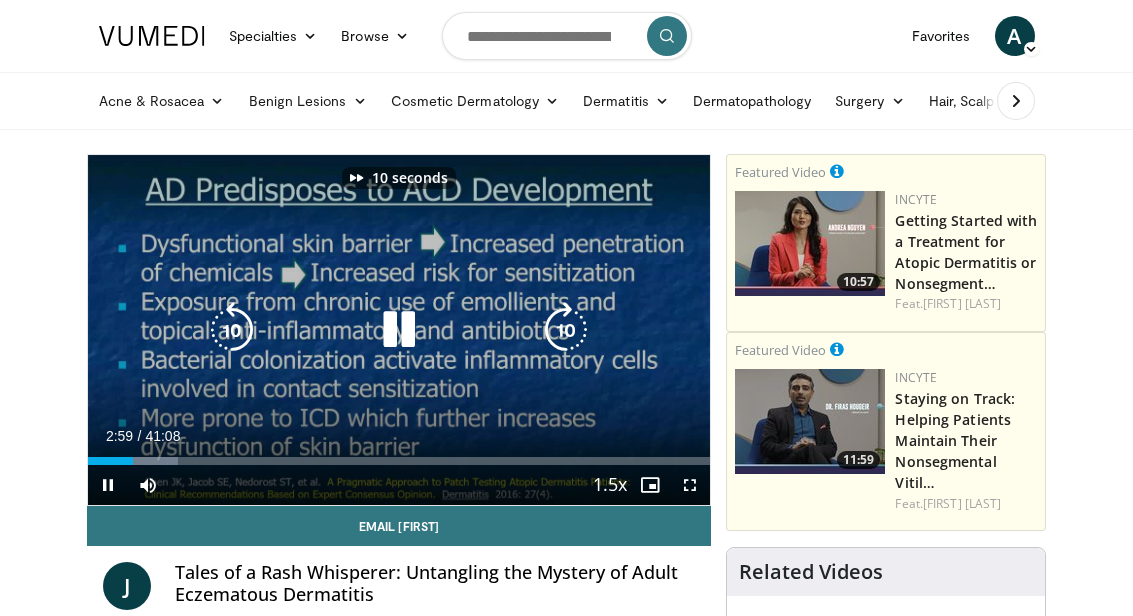 click at bounding box center (566, 330) 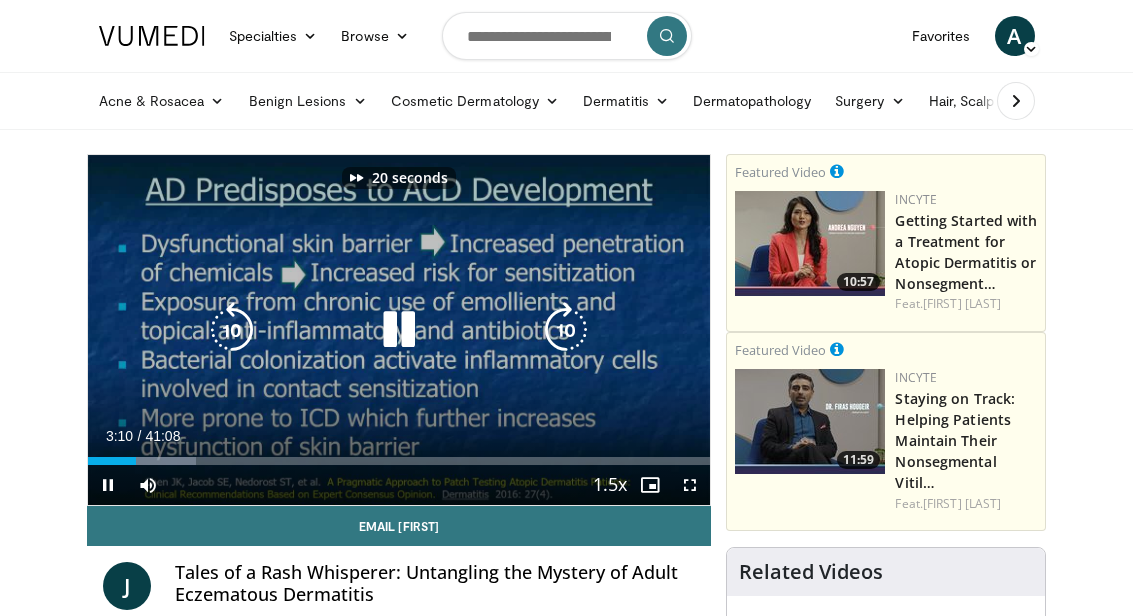 click at bounding box center (566, 330) 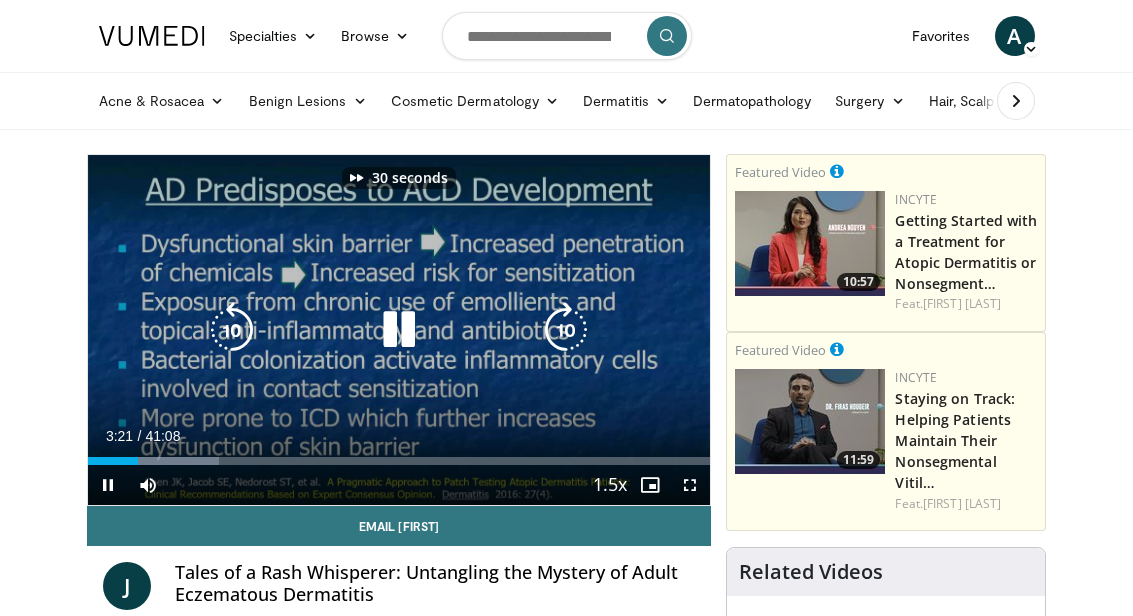 click at bounding box center (566, 330) 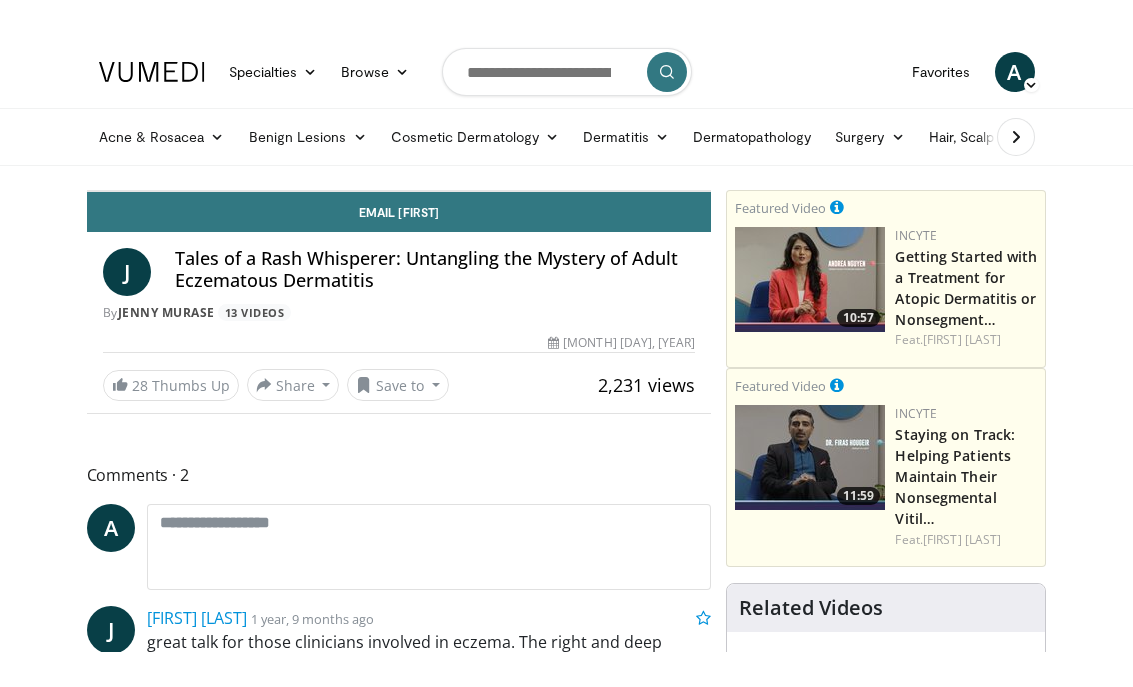 scroll, scrollTop: 24, scrollLeft: 0, axis: vertical 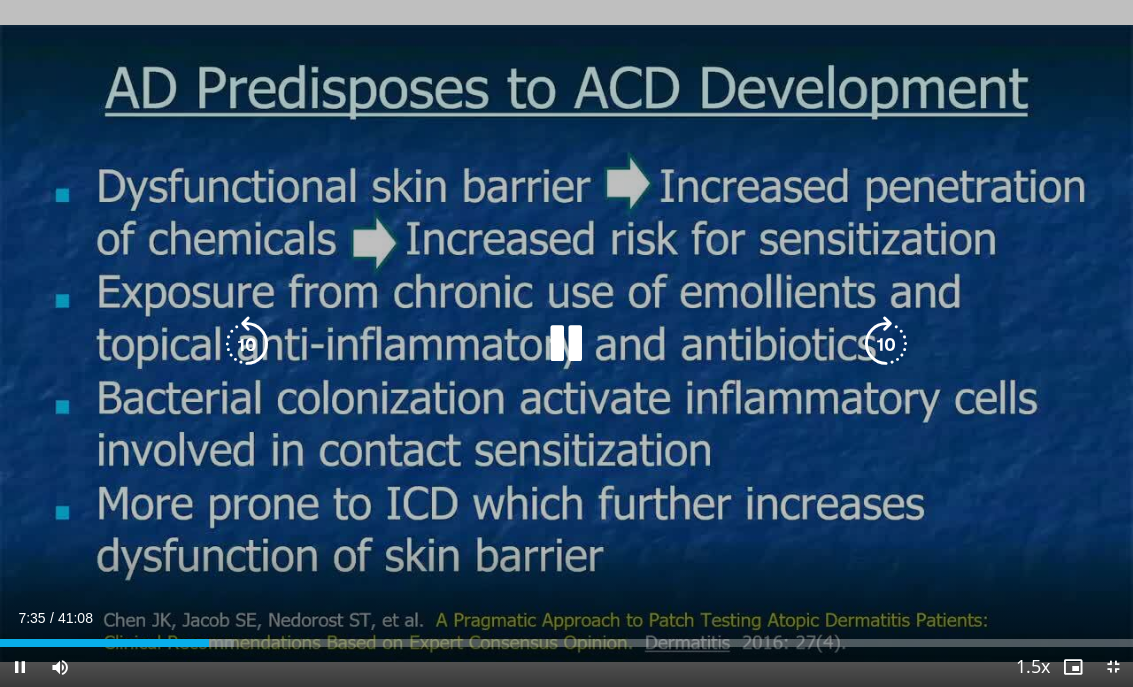 click at bounding box center (886, 344) 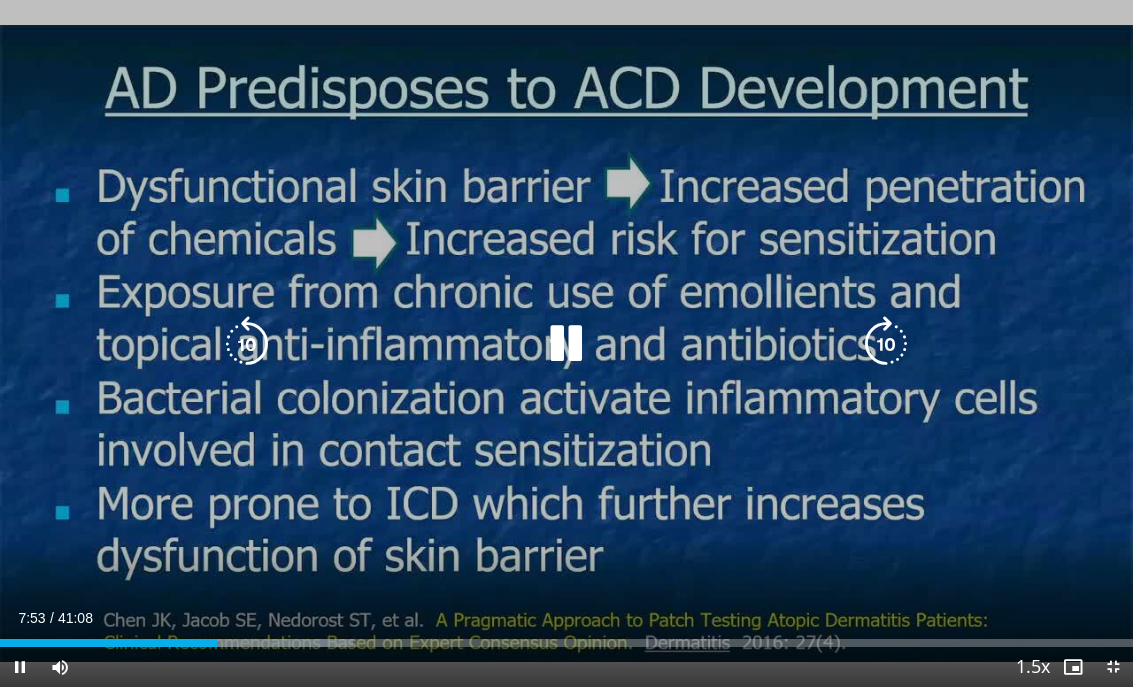 click at bounding box center [886, 344] 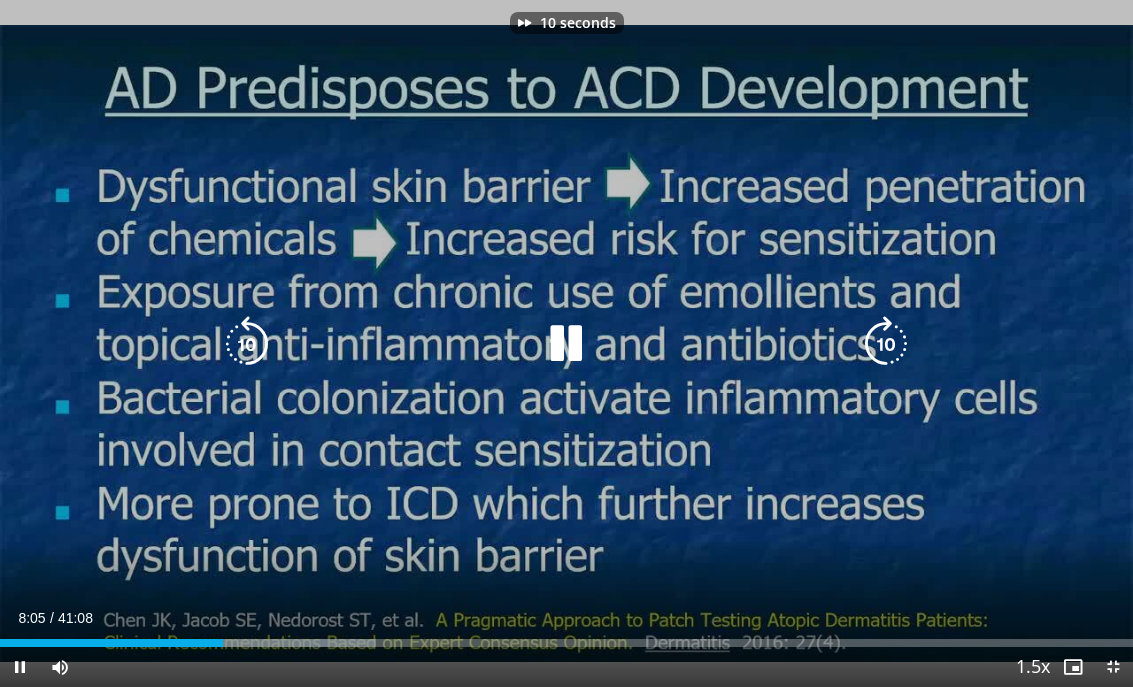 click at bounding box center (886, 344) 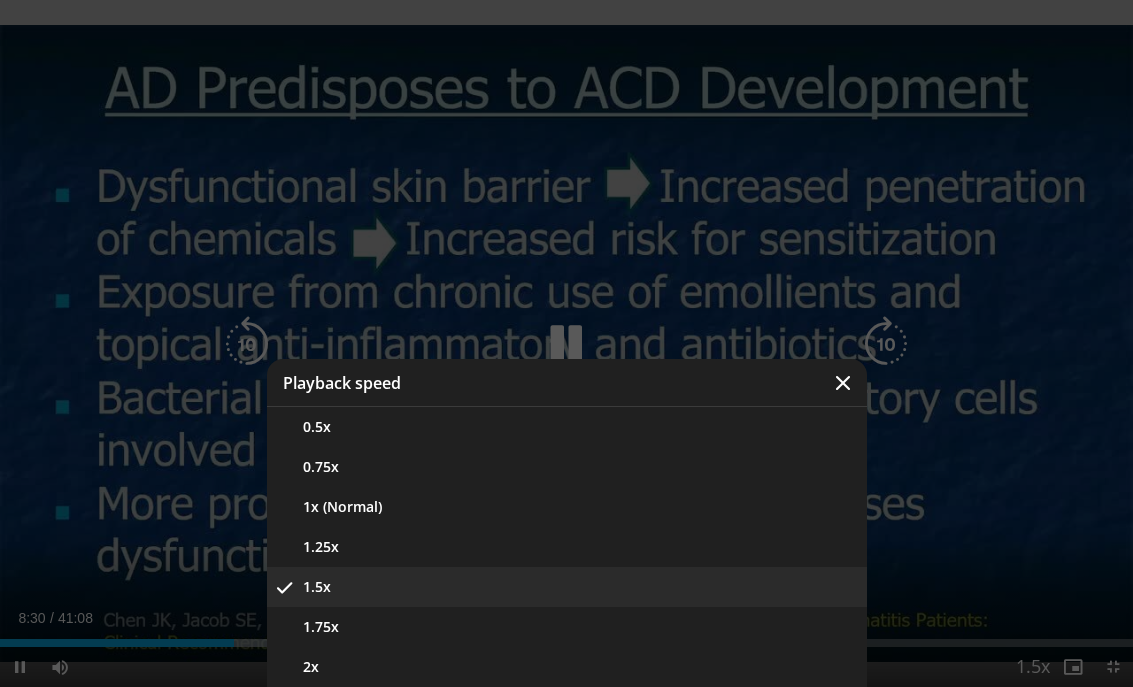 click on "1.75x" at bounding box center (567, 627) 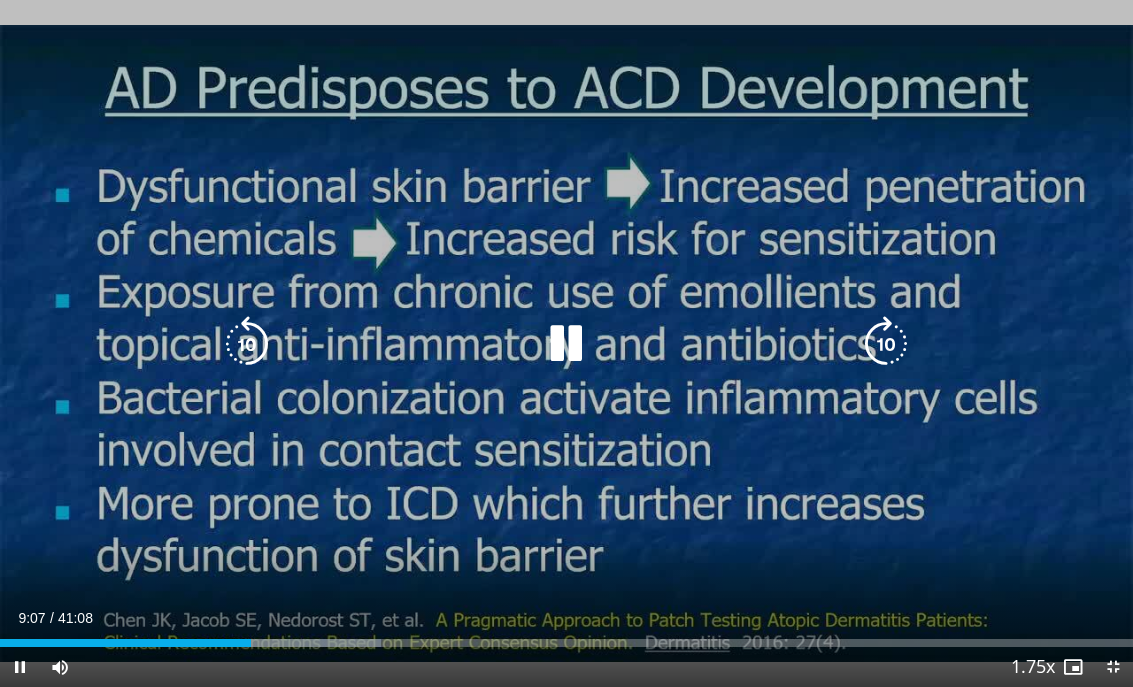click at bounding box center [247, 344] 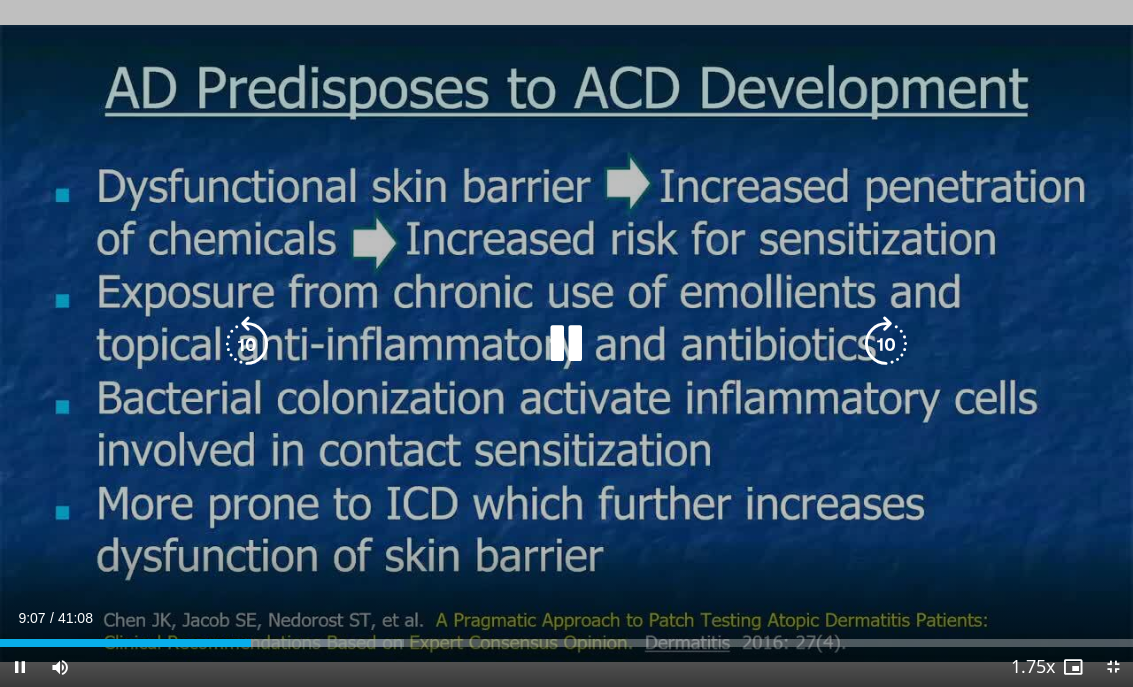 click at bounding box center (247, 344) 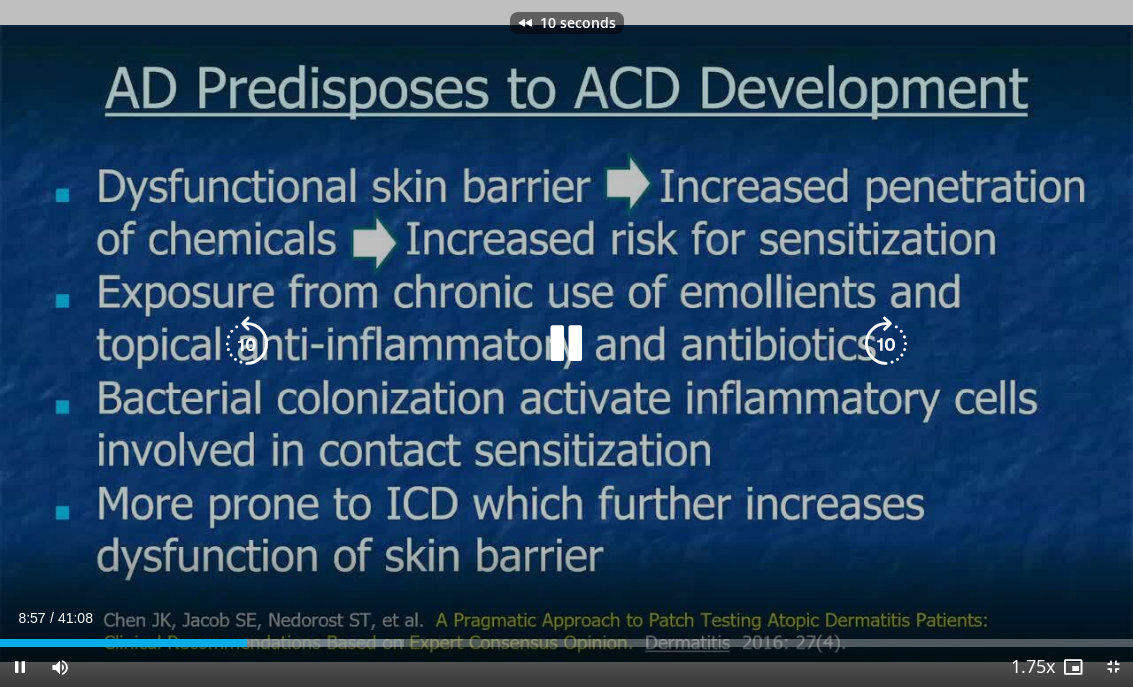 click at bounding box center [247, 344] 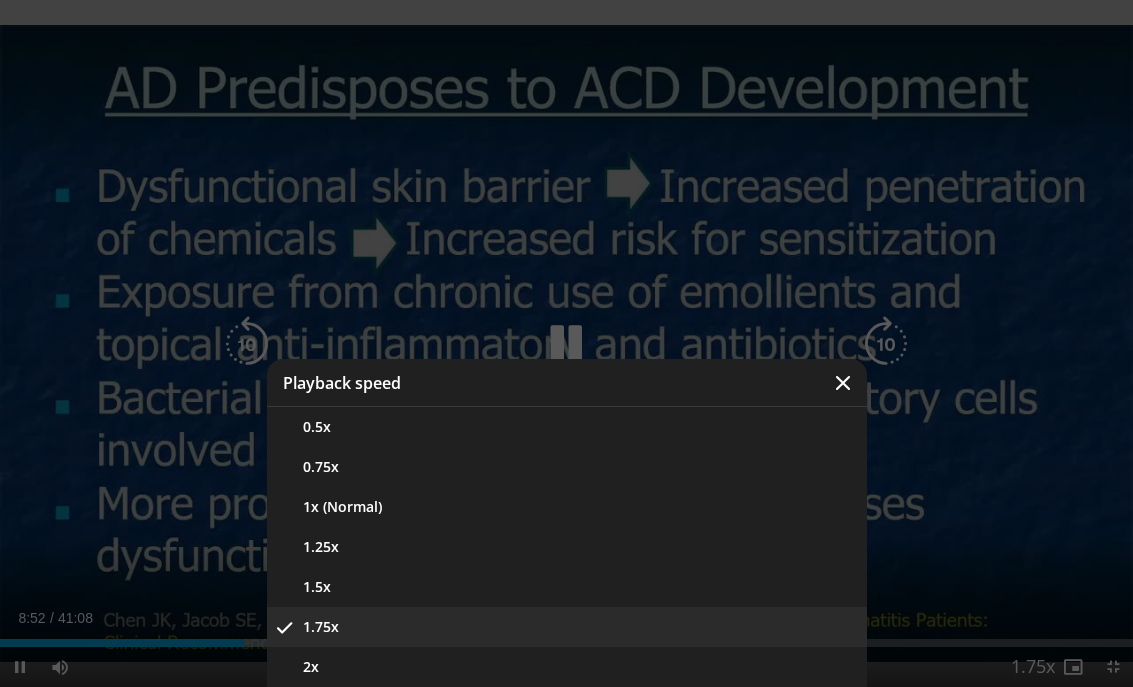 click on "1.5x" at bounding box center [567, 587] 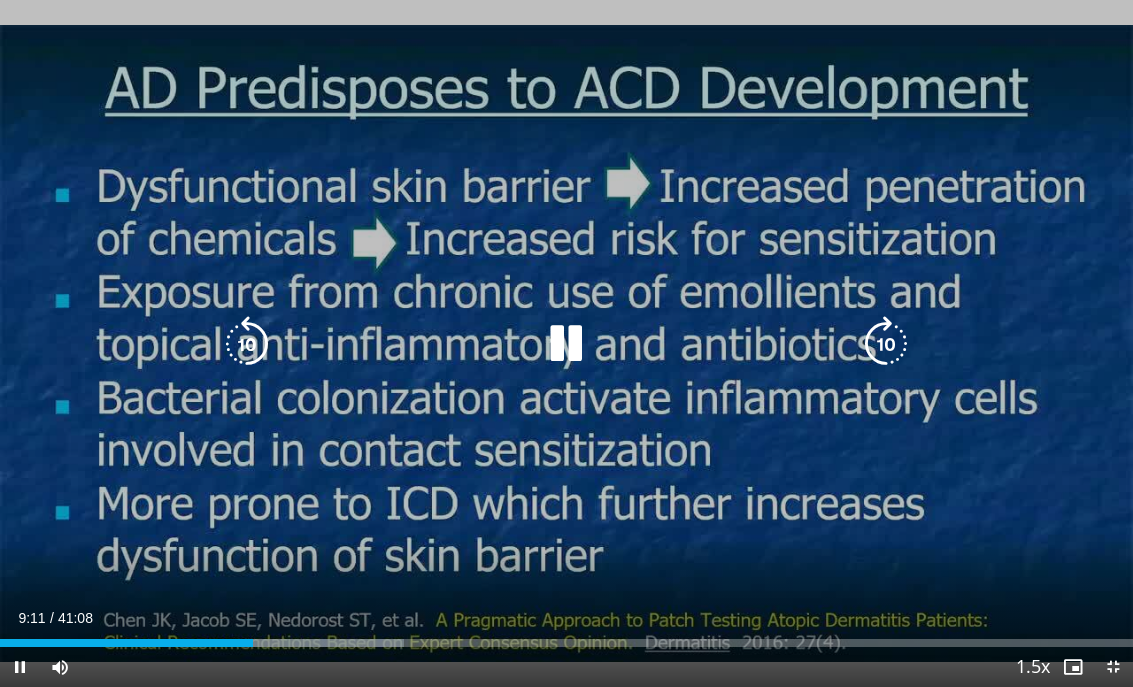 click at bounding box center [886, 344] 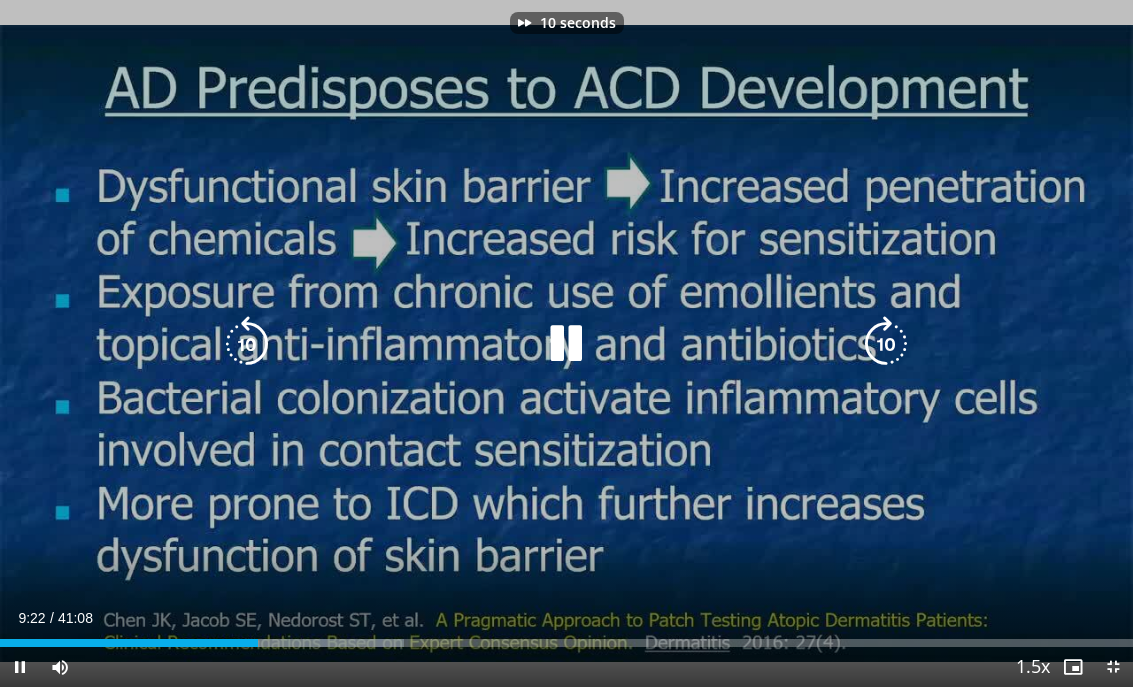 click at bounding box center [886, 344] 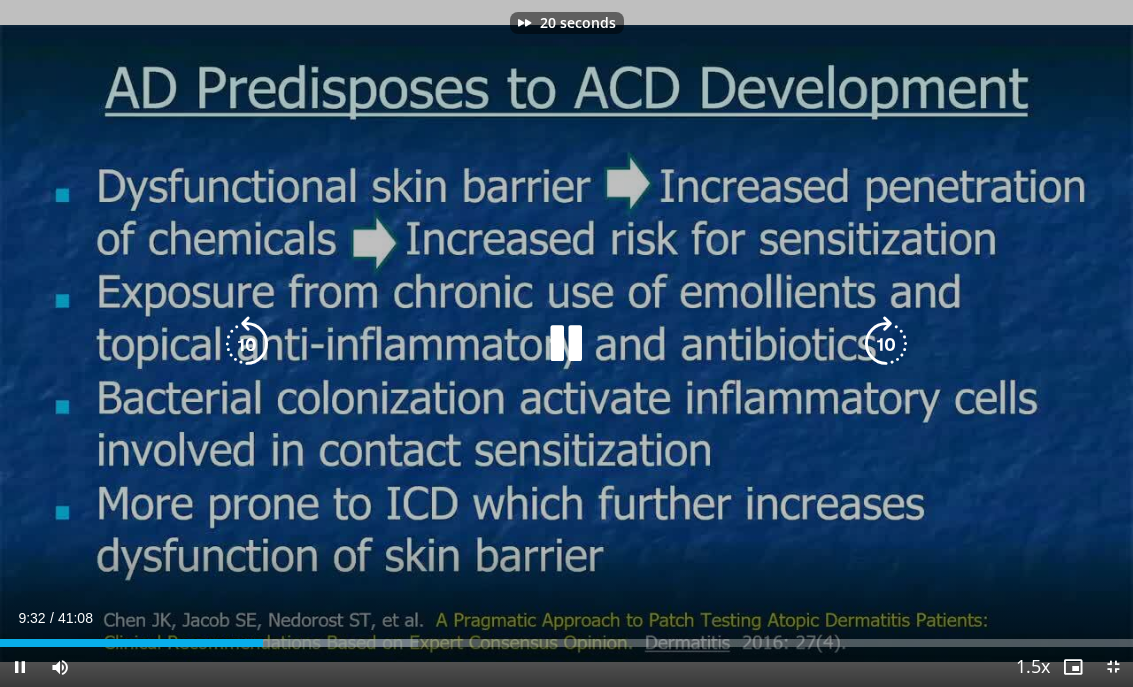 click at bounding box center [886, 344] 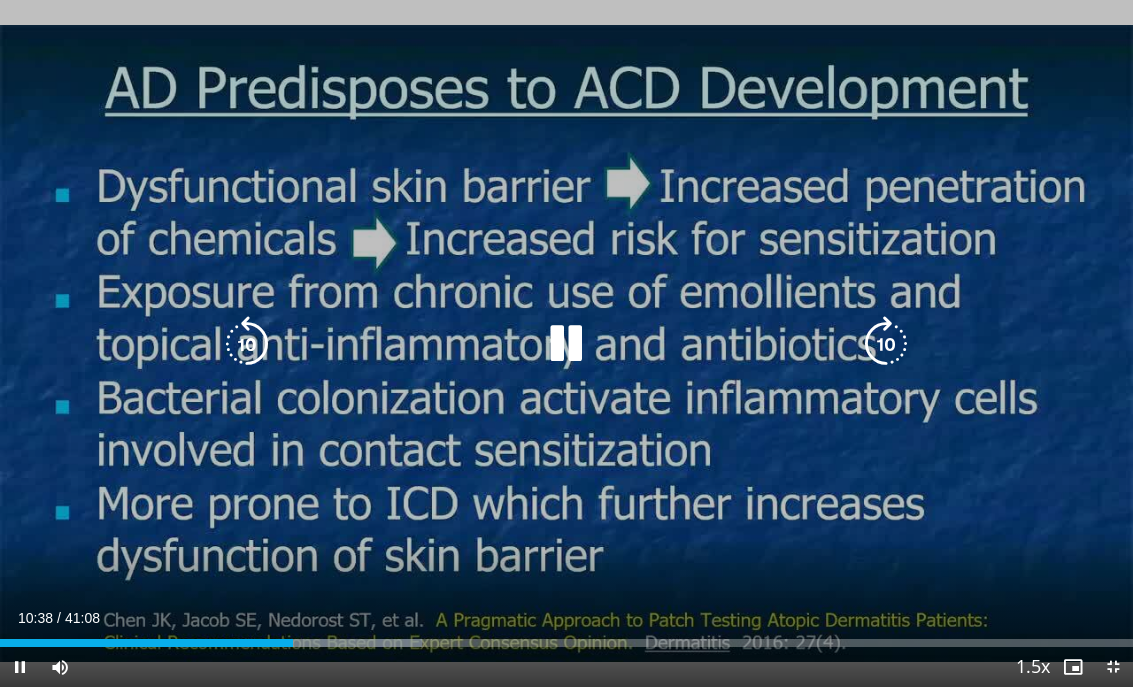 click at bounding box center (247, 344) 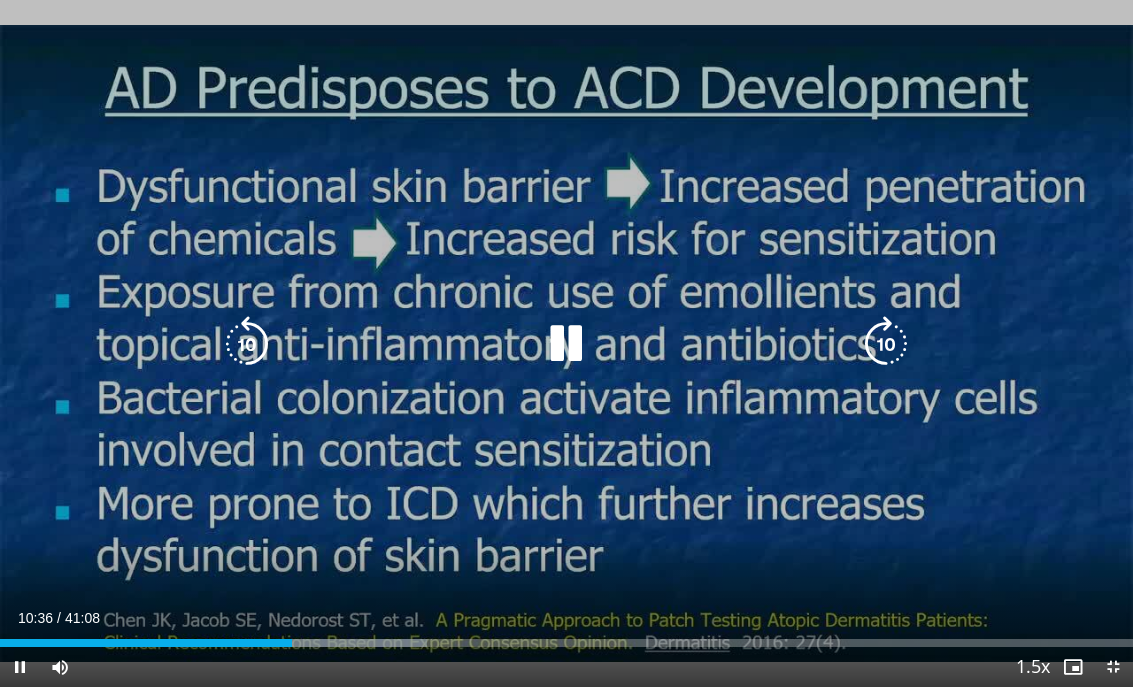 click at bounding box center (247, 344) 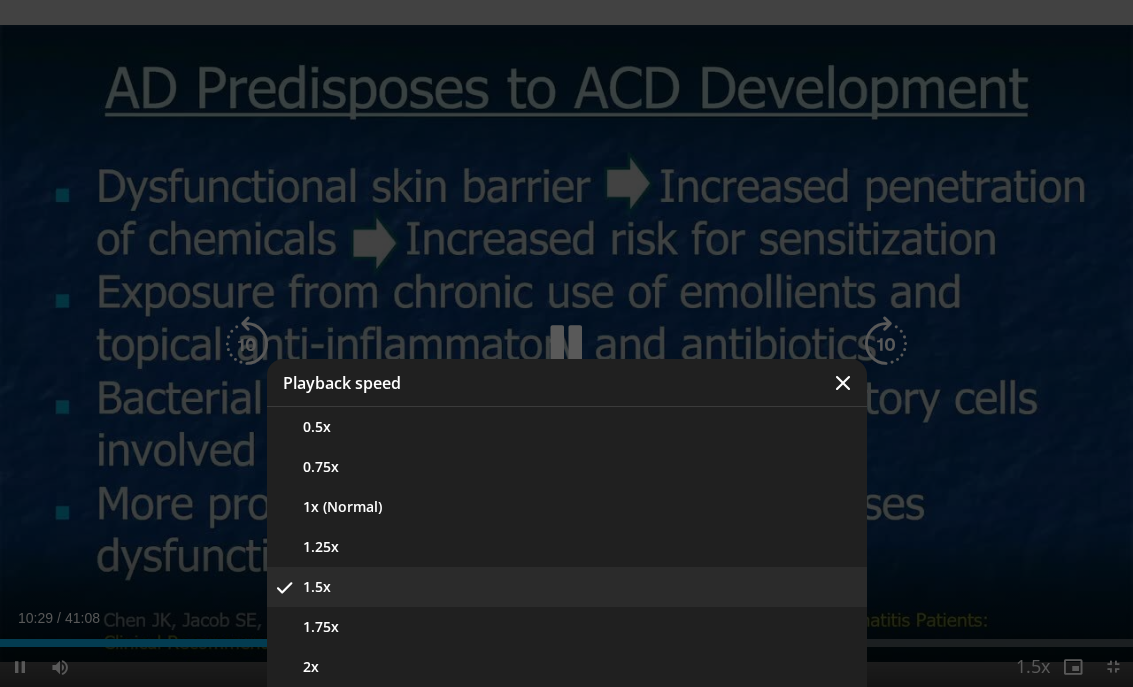 click on "1x (Normal)" at bounding box center (567, 507) 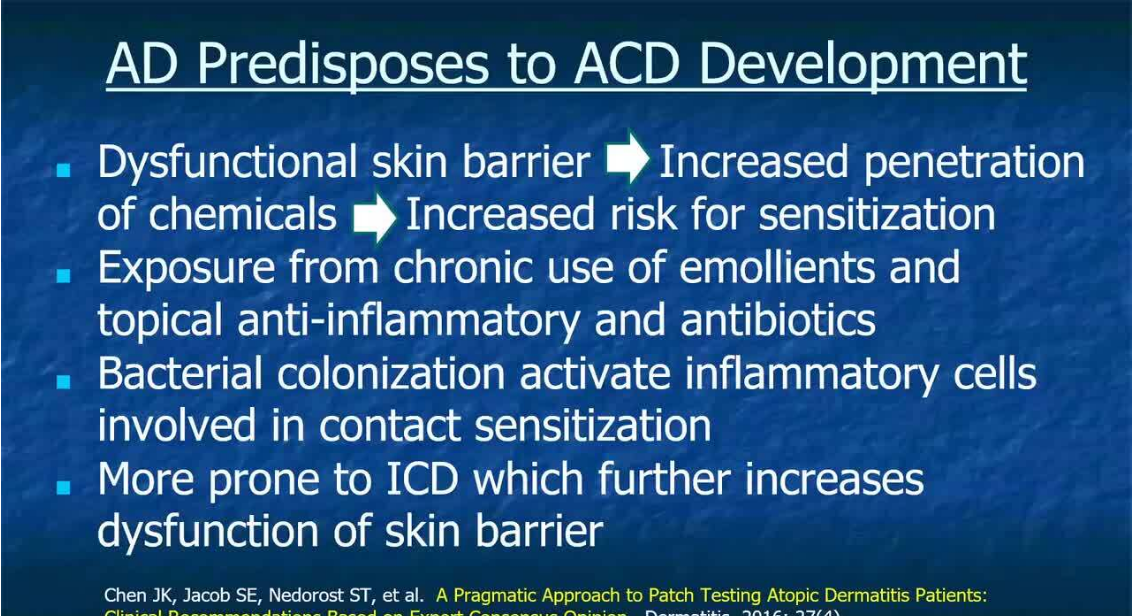 scroll, scrollTop: 24, scrollLeft: 0, axis: vertical 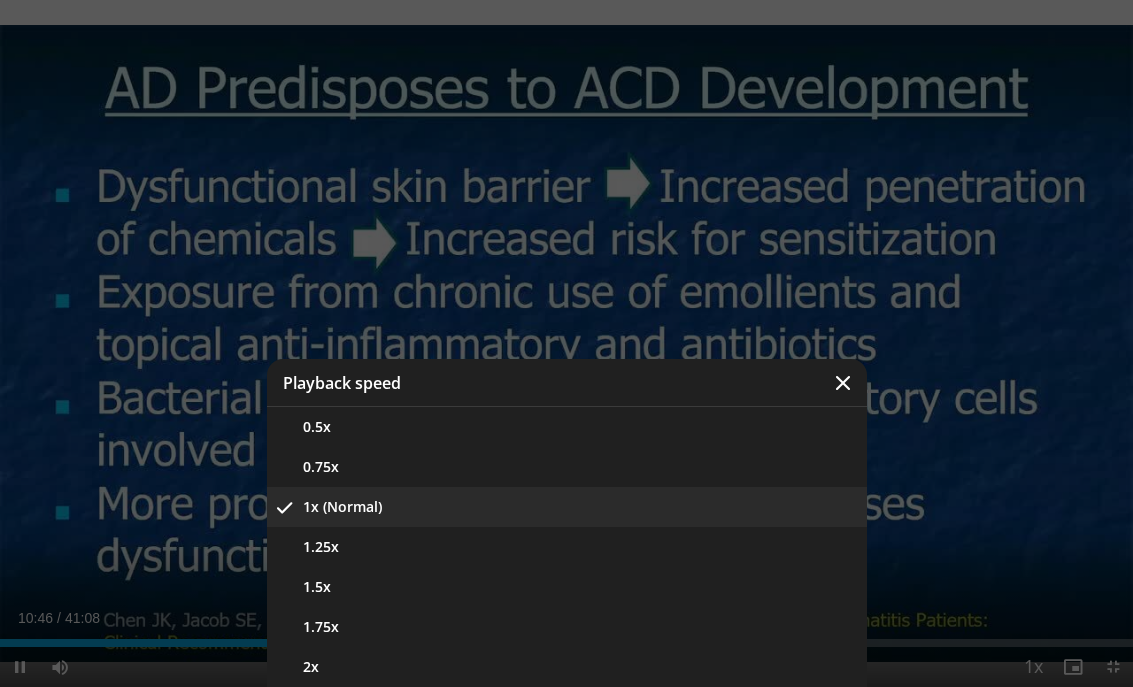 click on "1.5x" at bounding box center (567, 587) 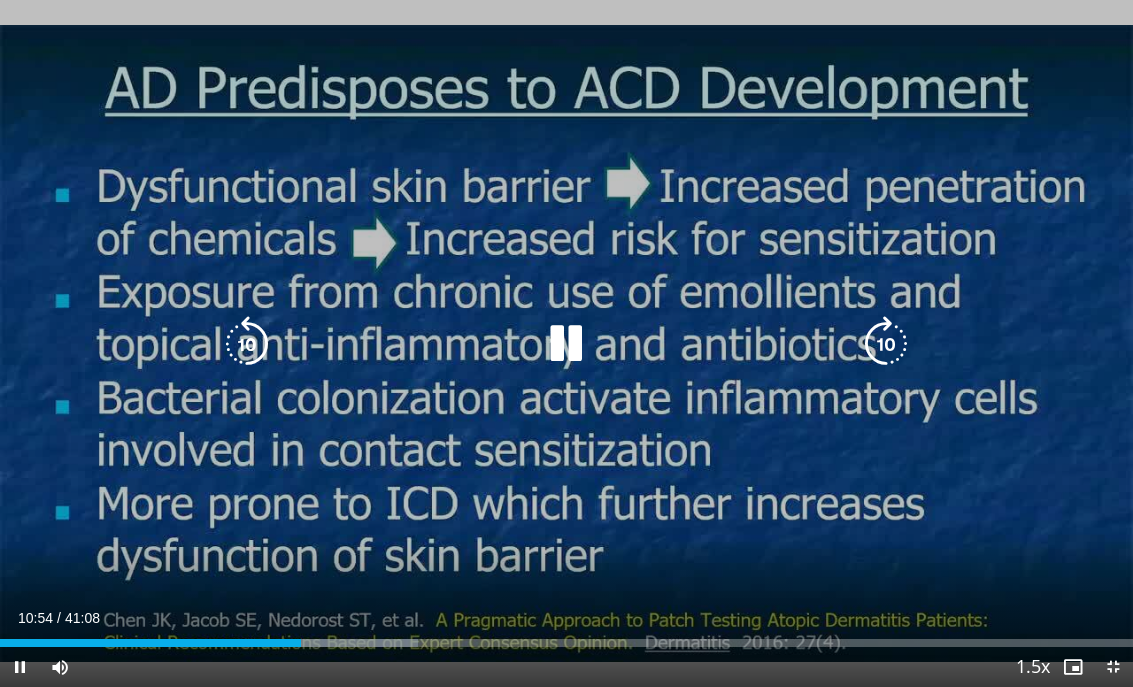 click at bounding box center (886, 344) 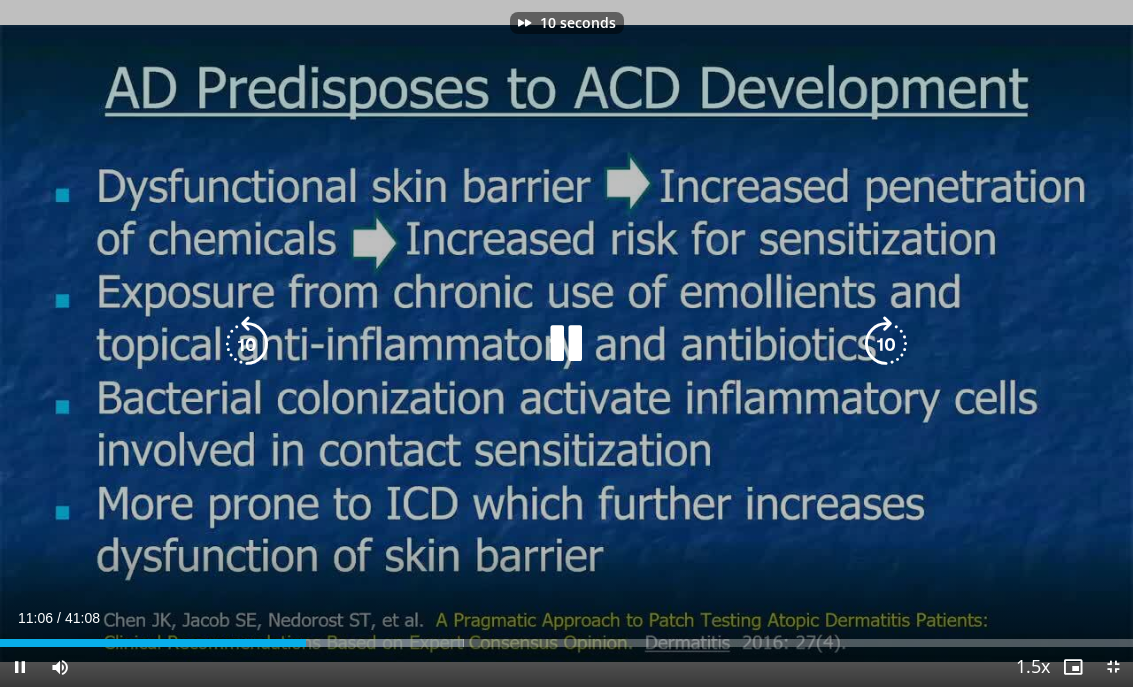 click at bounding box center (886, 344) 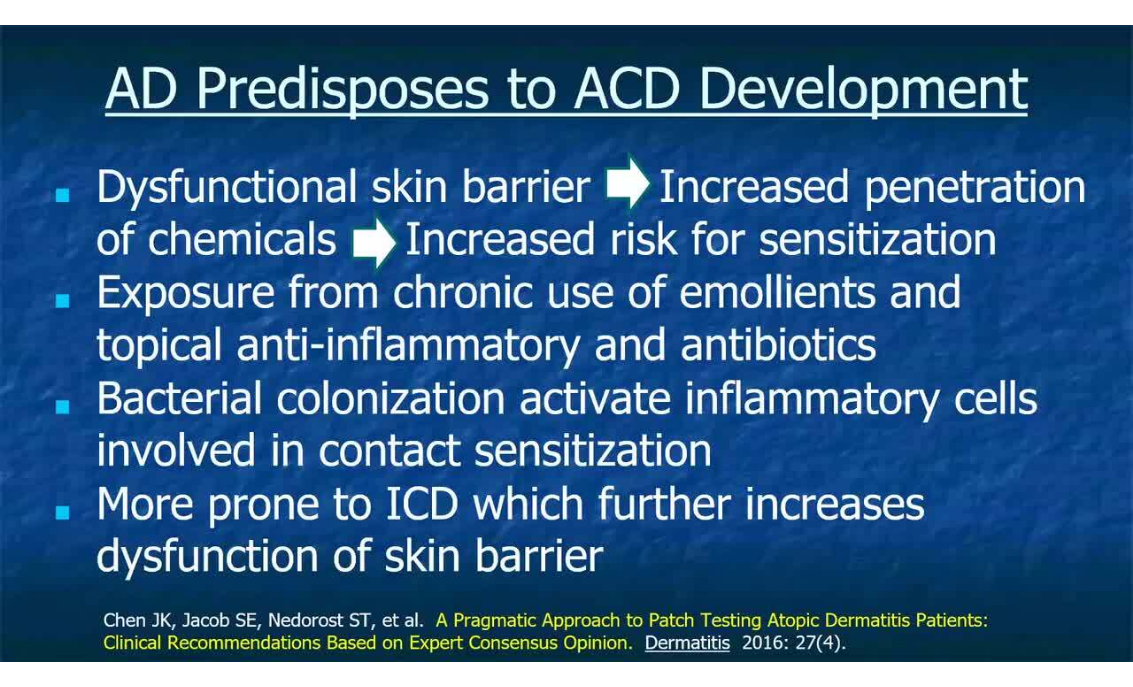 click at bounding box center [886, 344] 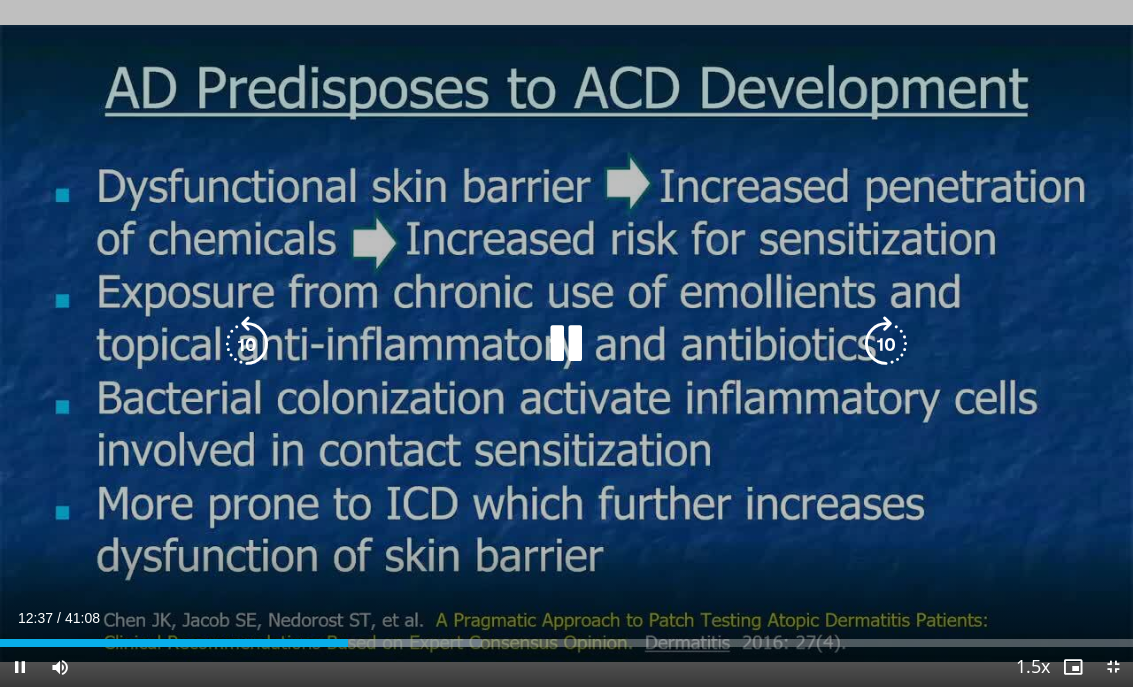 click at bounding box center [886, 344] 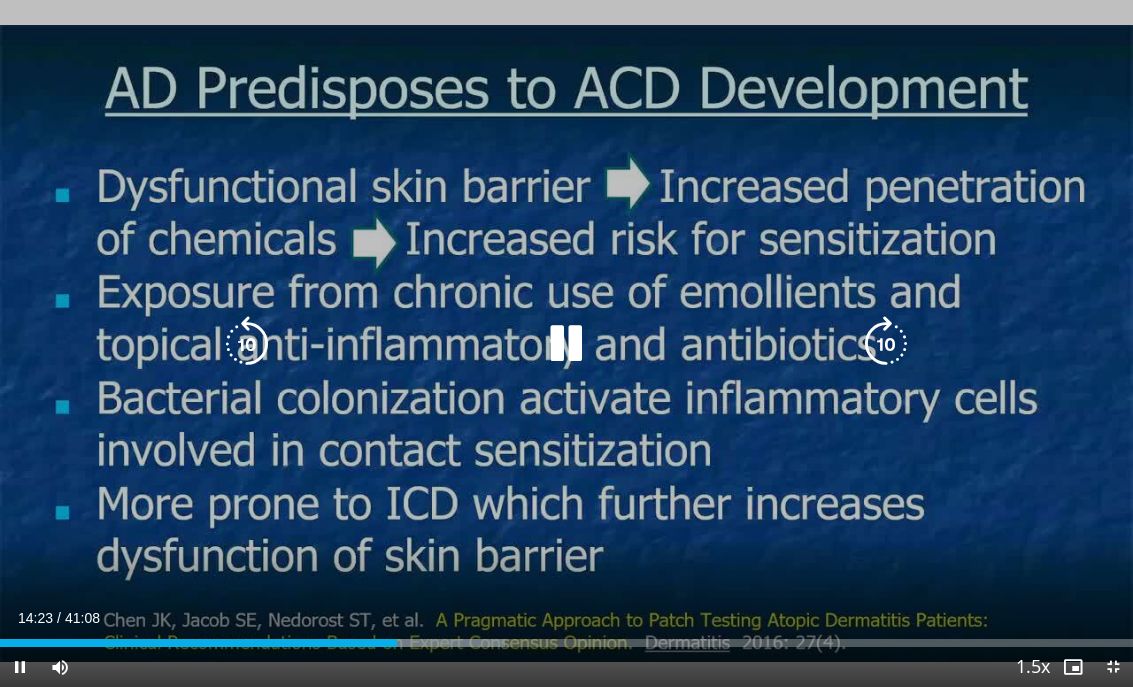 click at bounding box center [886, 344] 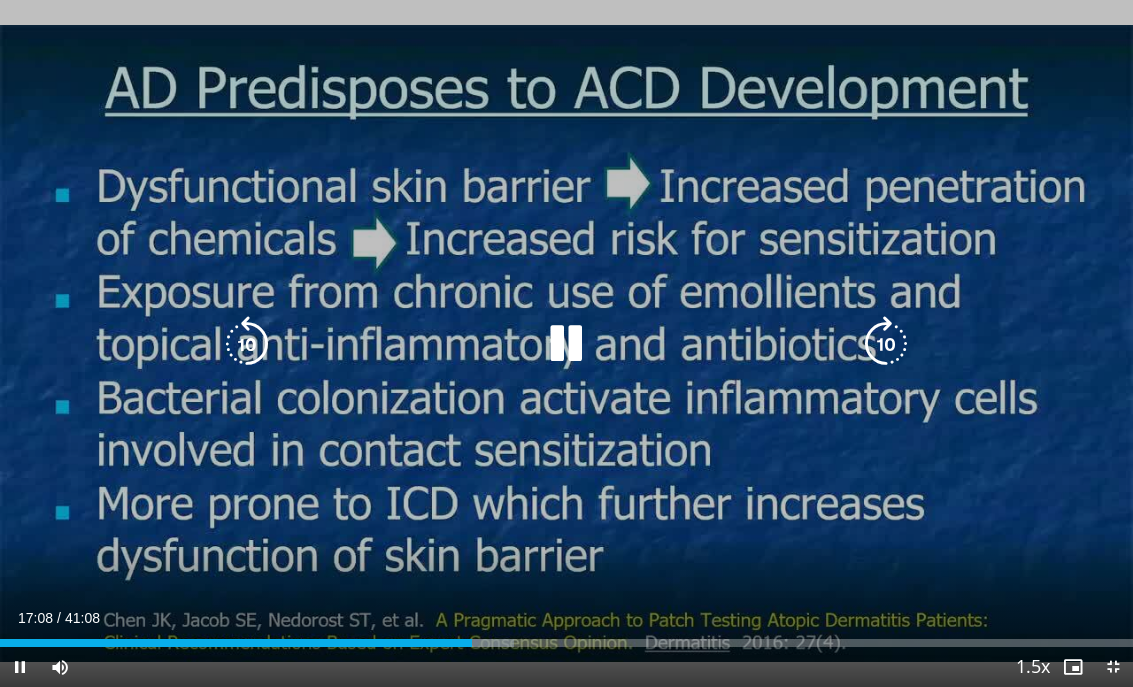 click at bounding box center [247, 344] 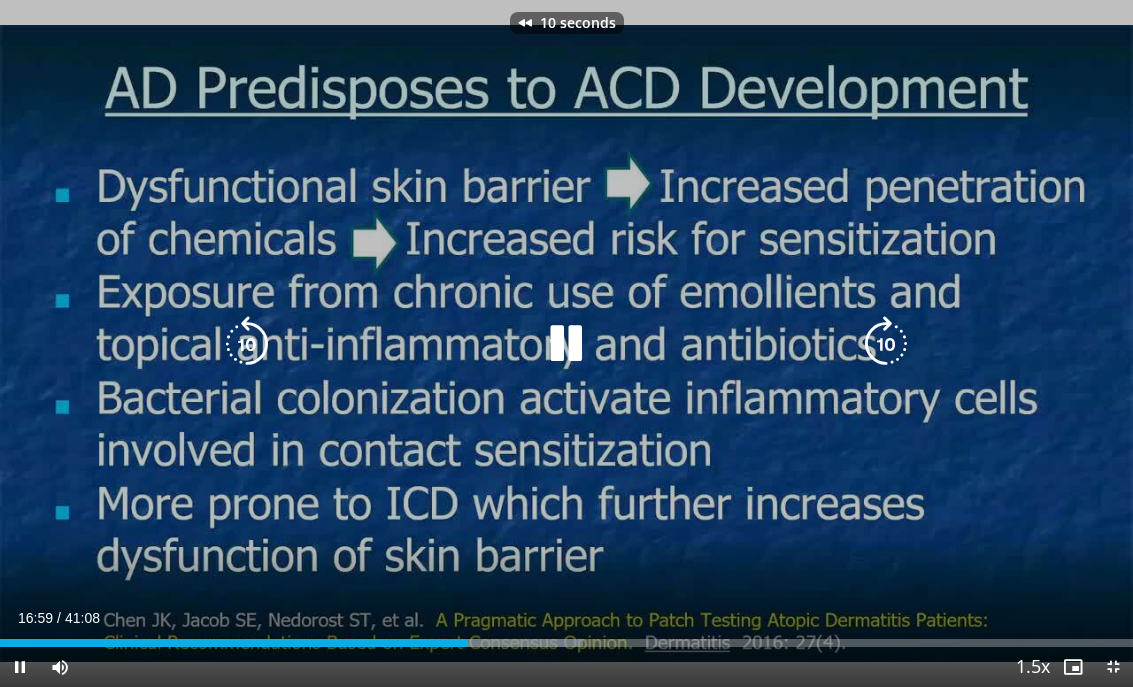 click at bounding box center [247, 344] 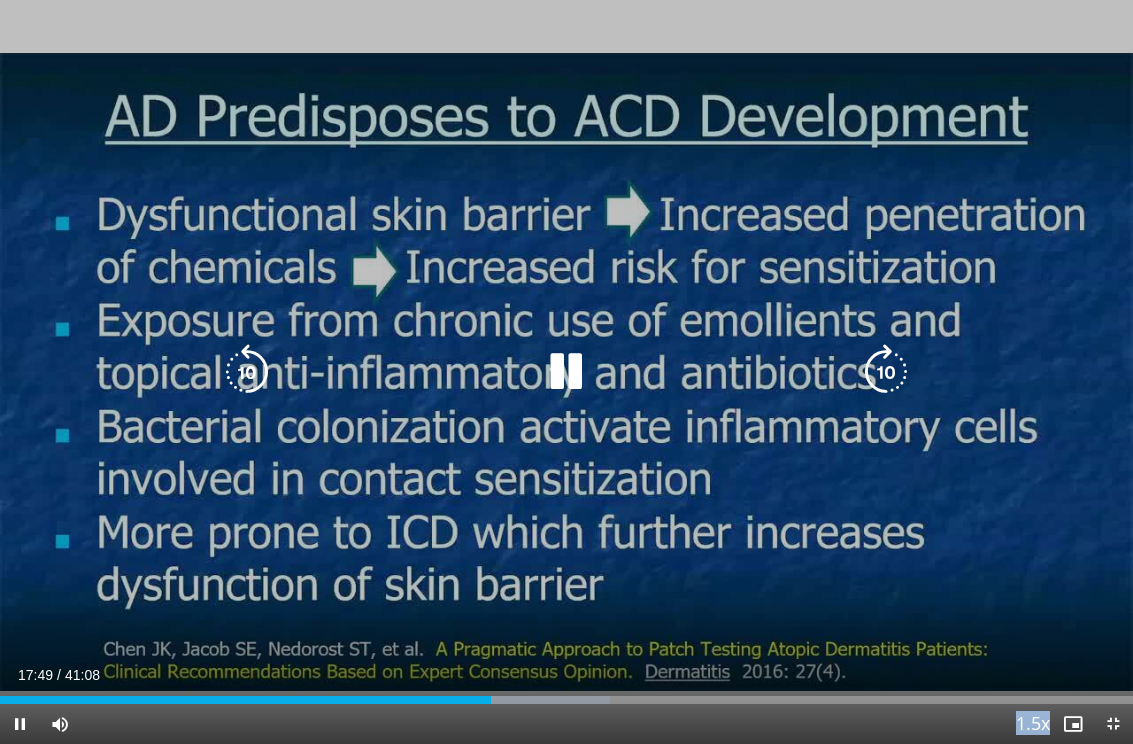 click at bounding box center (247, 372) 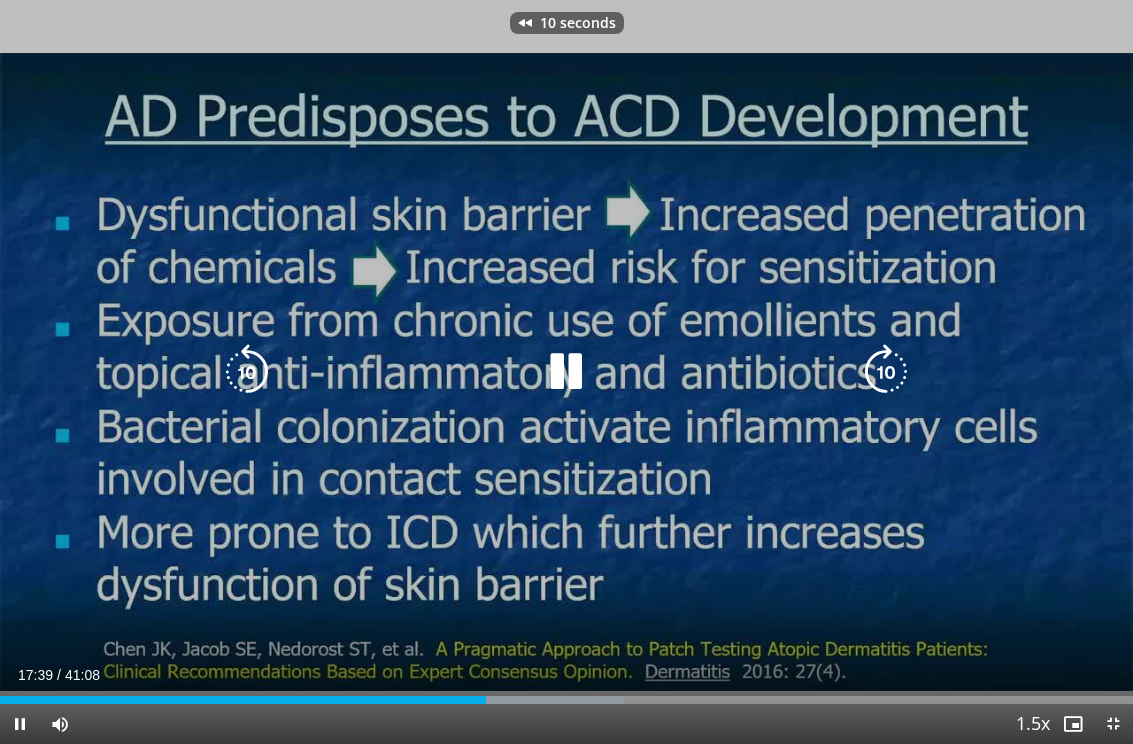 click at bounding box center (247, 372) 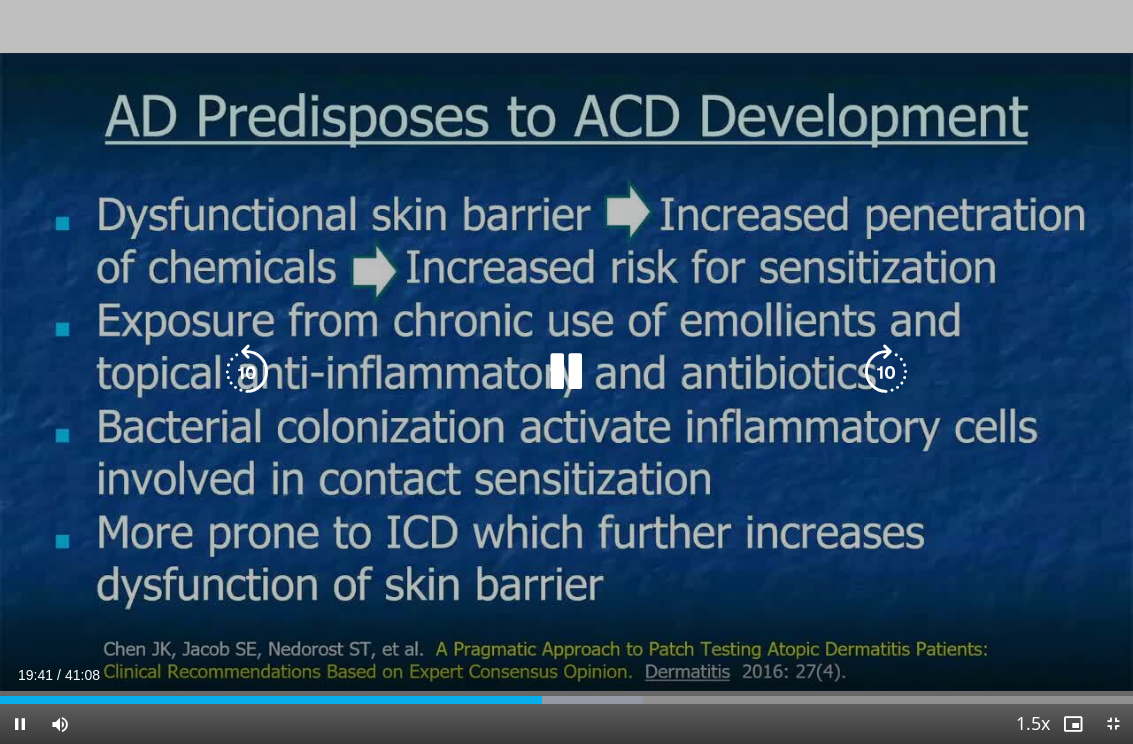 click at bounding box center (886, 372) 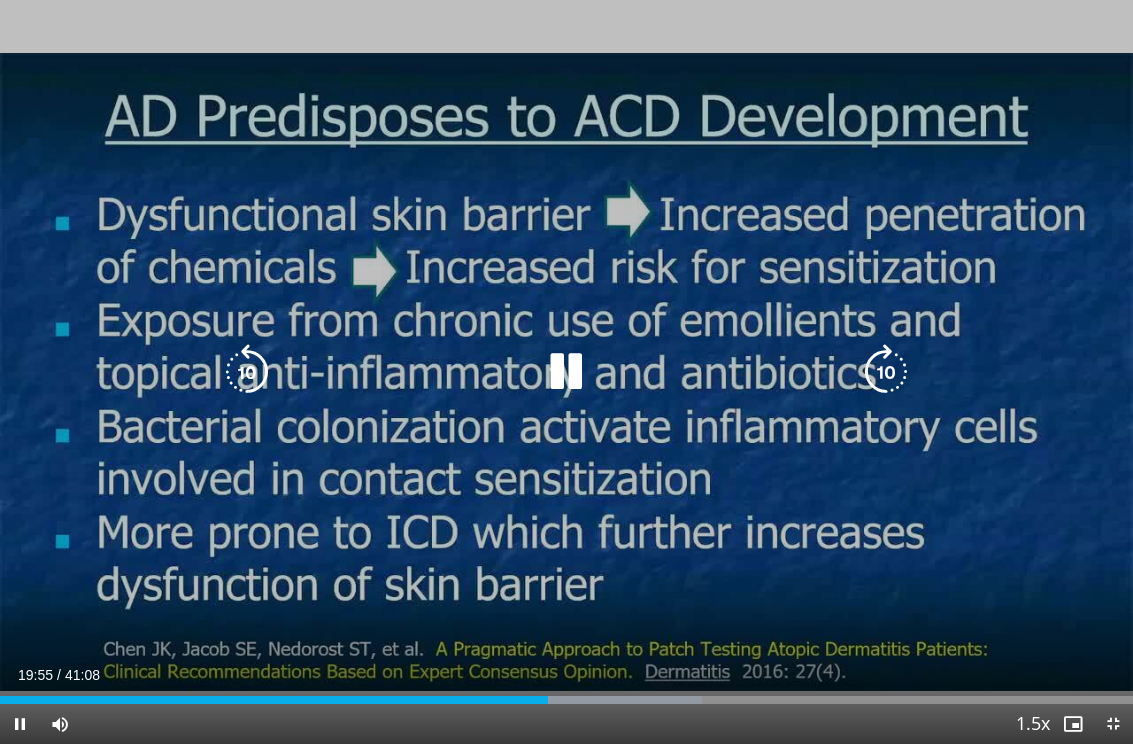 click at bounding box center (886, 372) 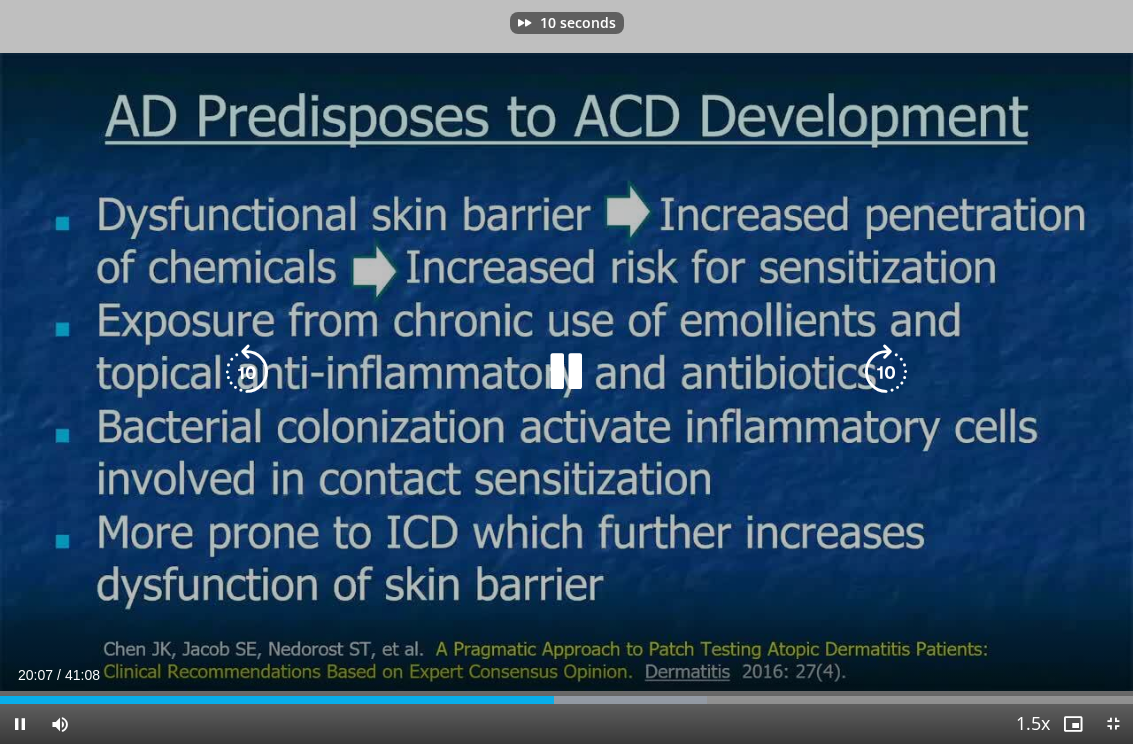 click at bounding box center [886, 372] 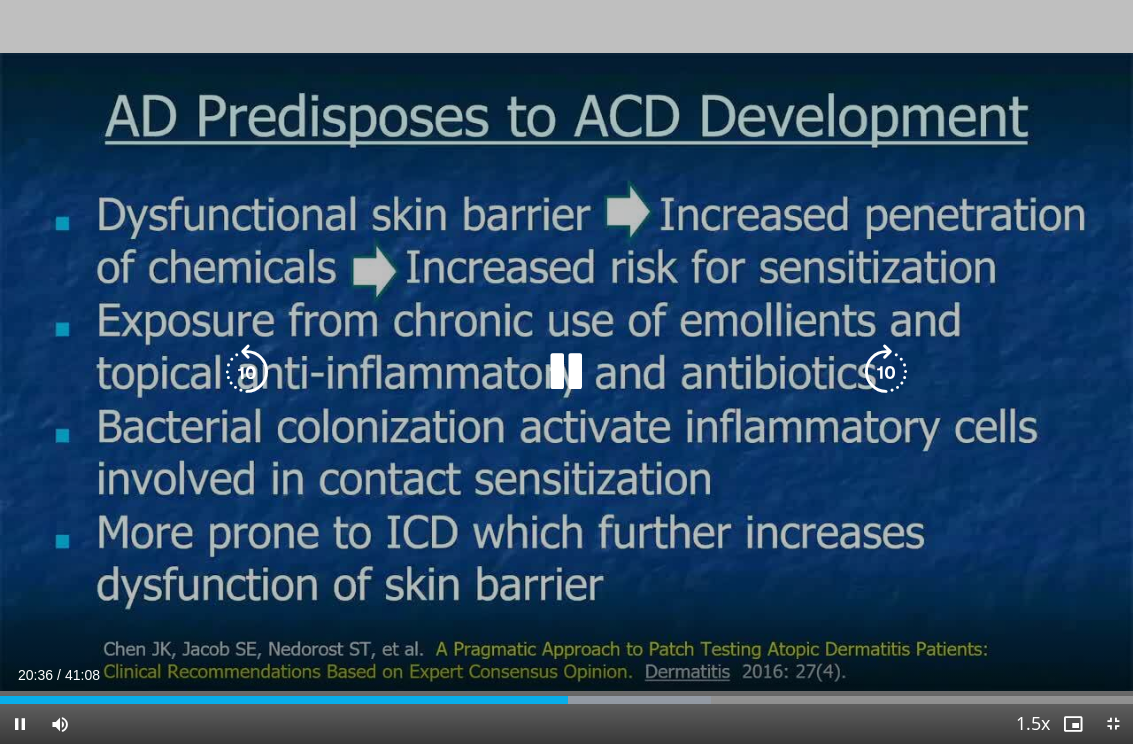 click at bounding box center (886, 372) 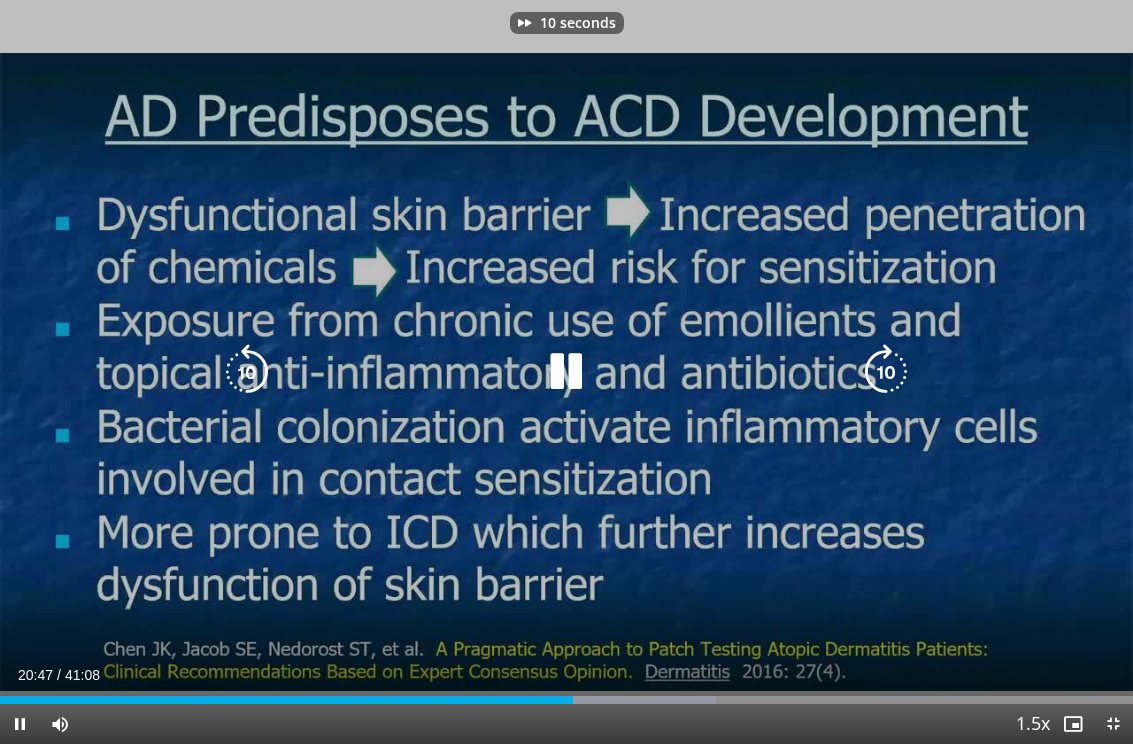 click at bounding box center [886, 372] 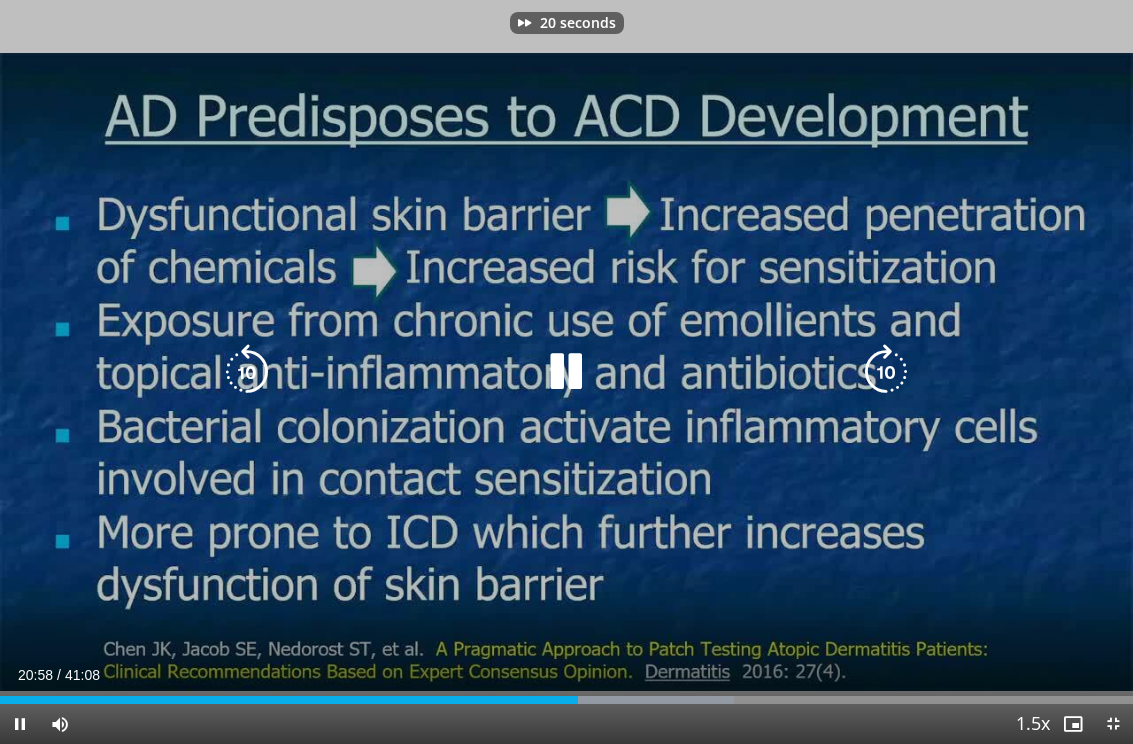 click at bounding box center (886, 372) 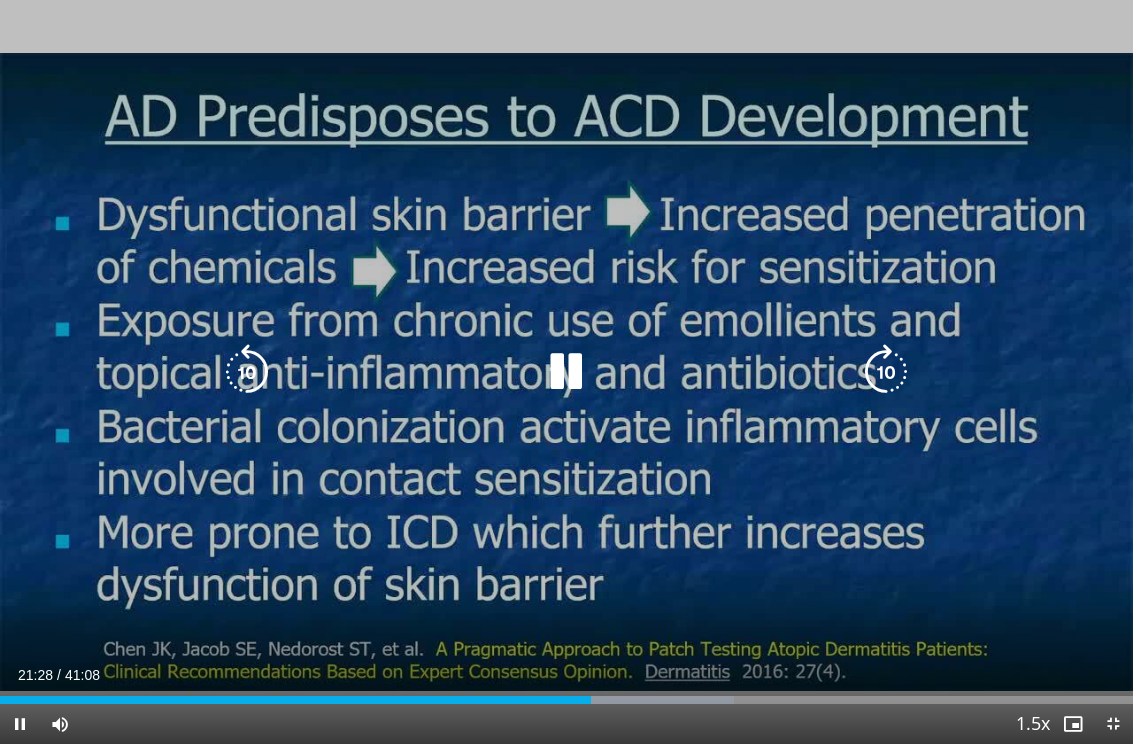 click at bounding box center [886, 372] 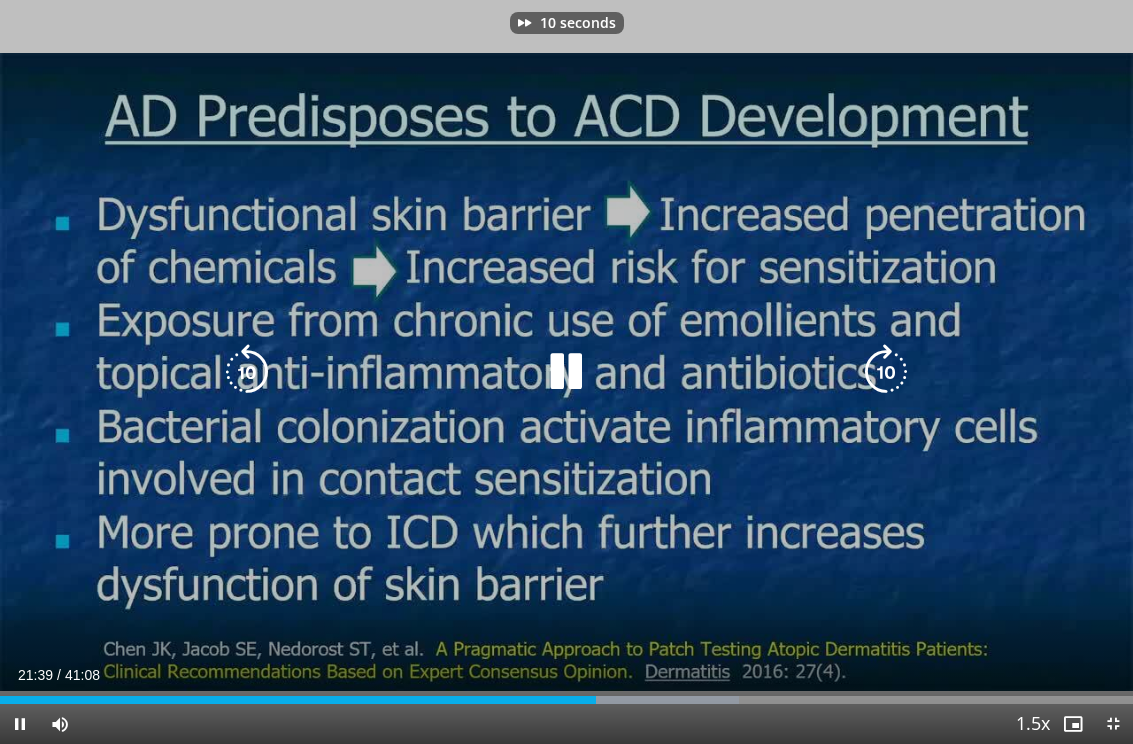 click at bounding box center [886, 372] 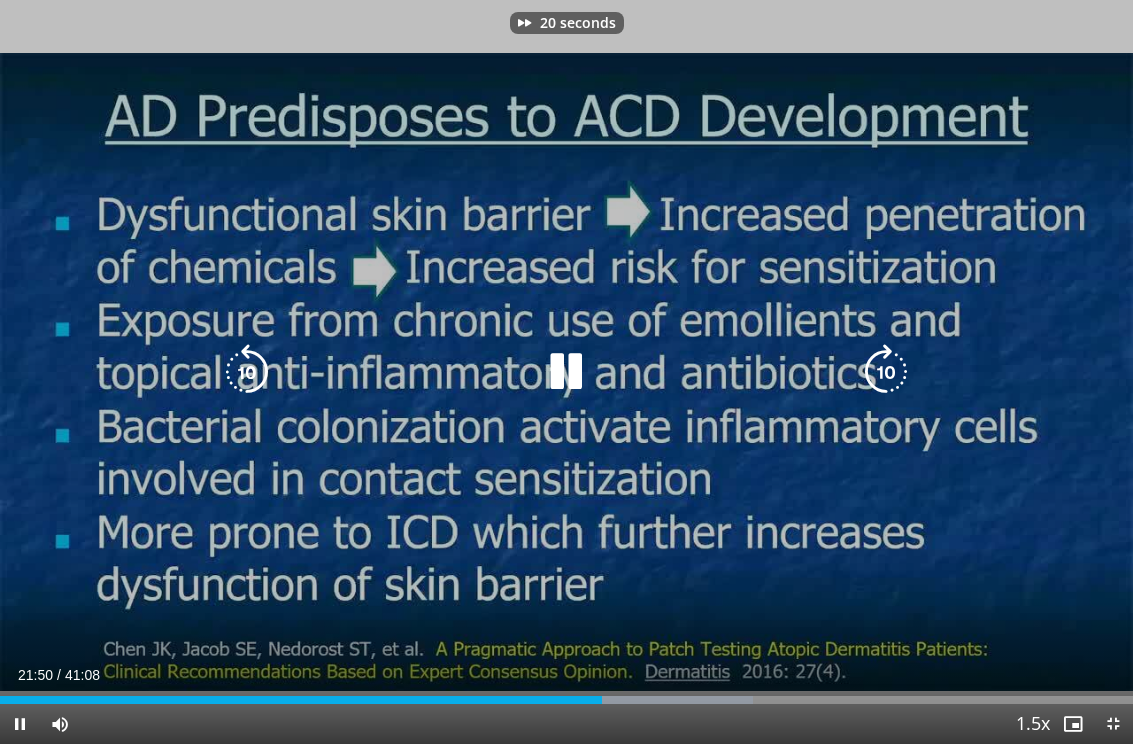 click at bounding box center (886, 372) 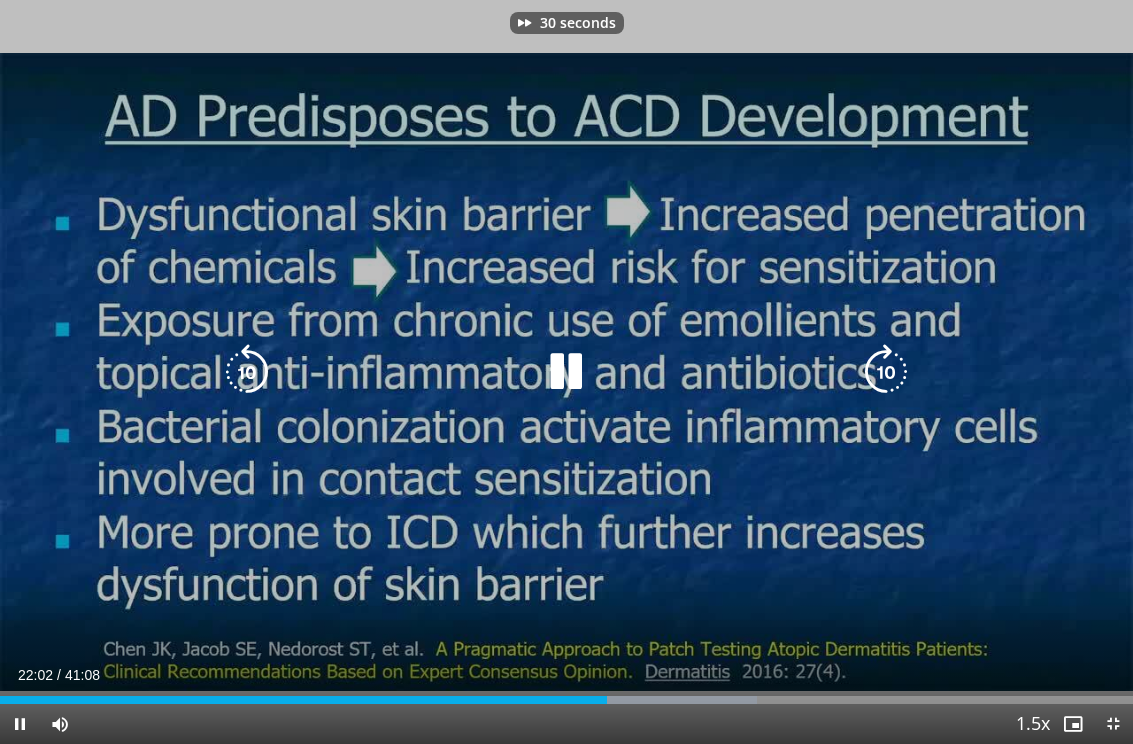 click at bounding box center (886, 372) 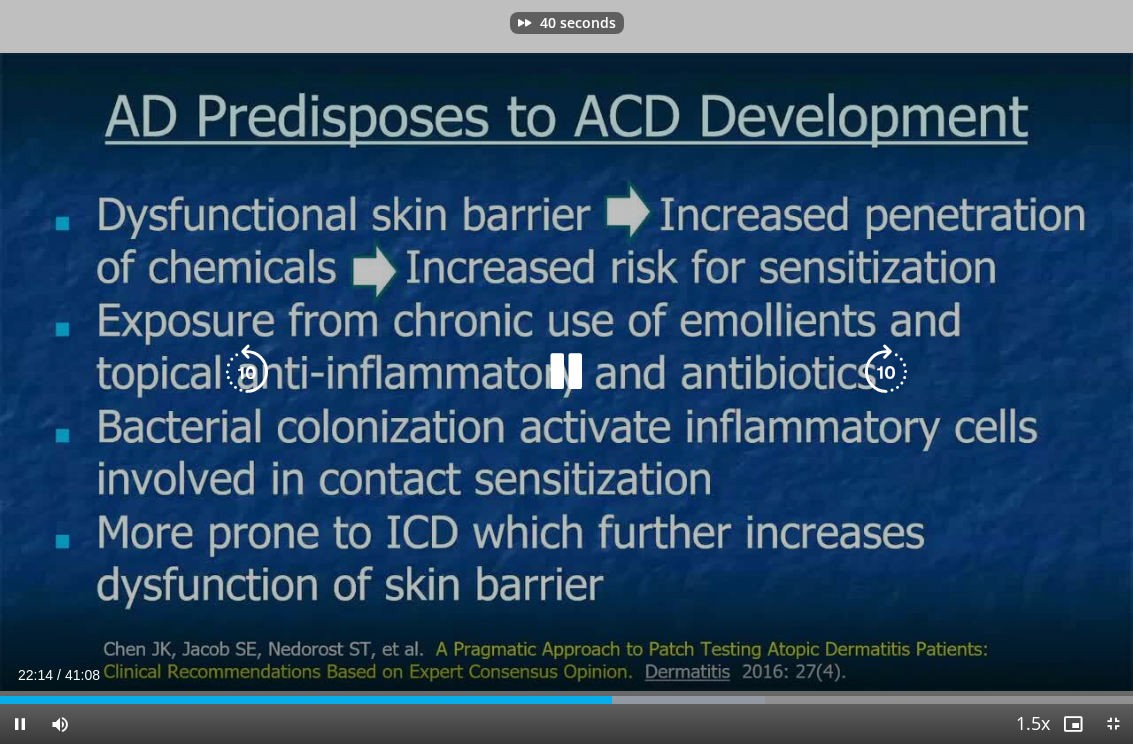 click at bounding box center [886, 372] 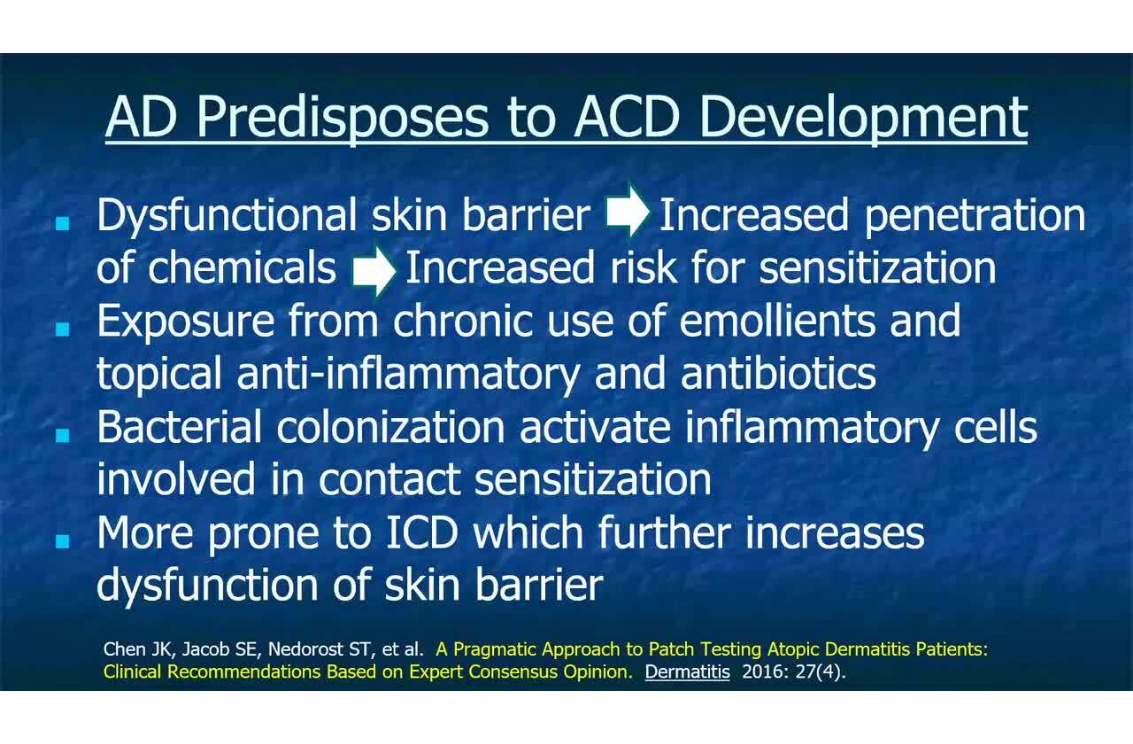 click at bounding box center [247, 372] 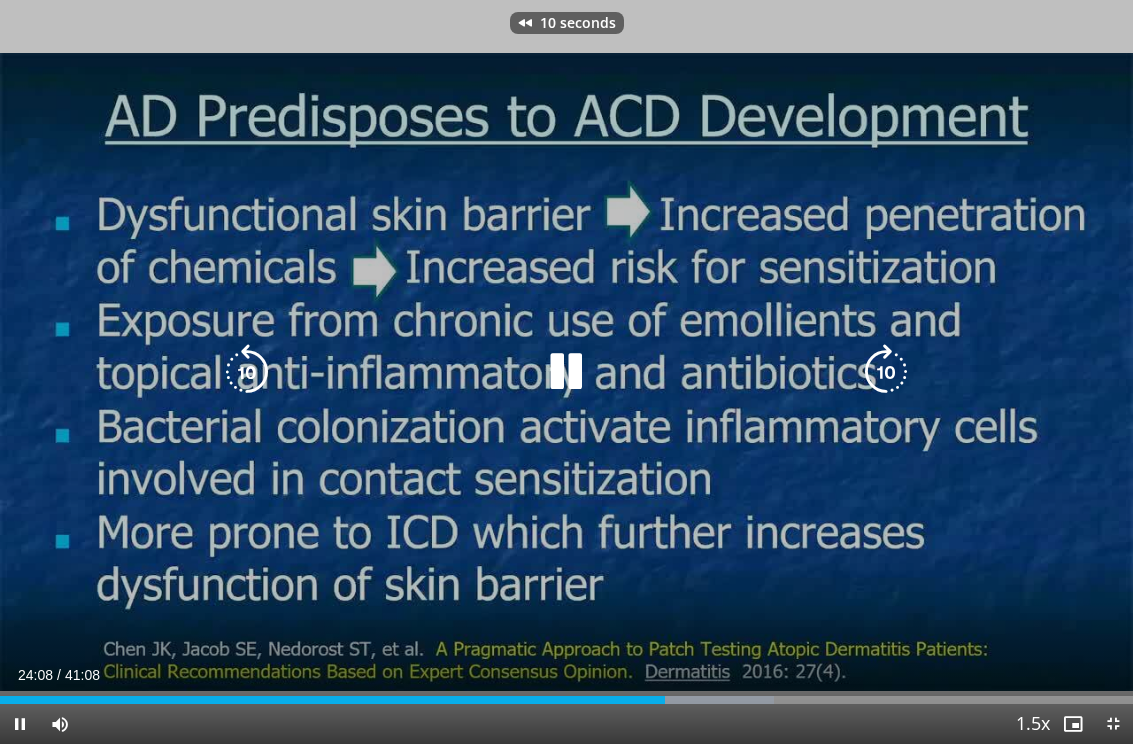 click at bounding box center (247, 372) 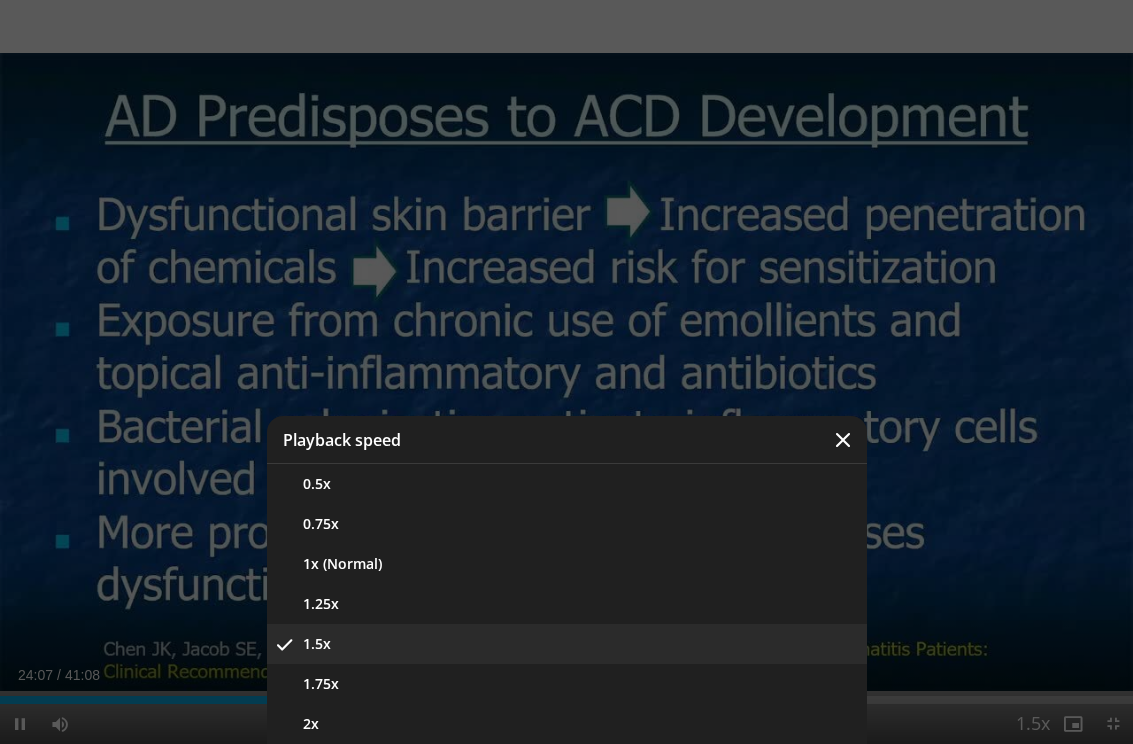 click on "1x (Normal)" at bounding box center (567, 564) 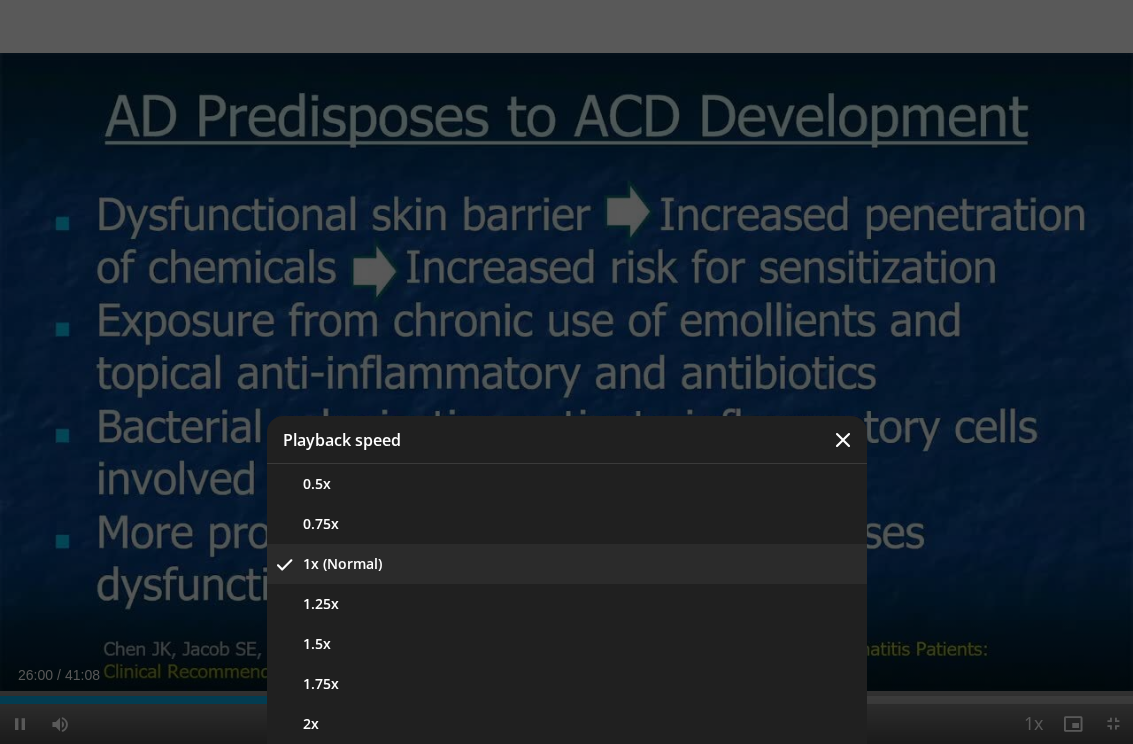 click on "1.5x" at bounding box center [567, 644] 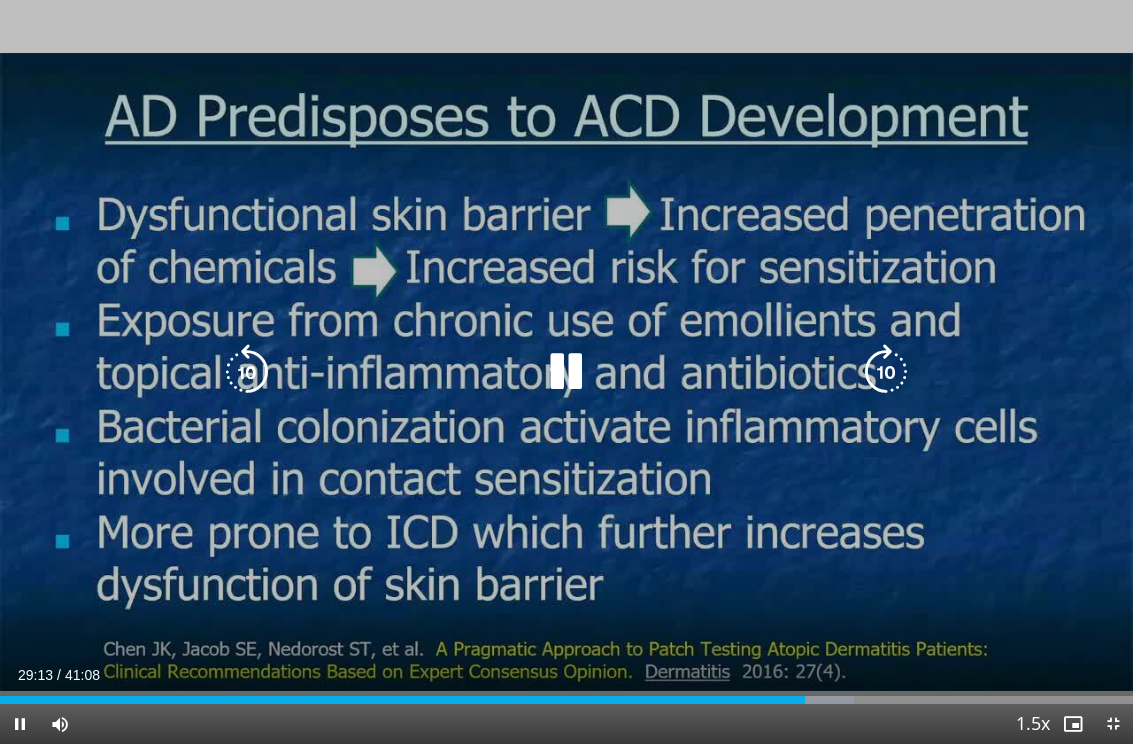 click at bounding box center (886, 372) 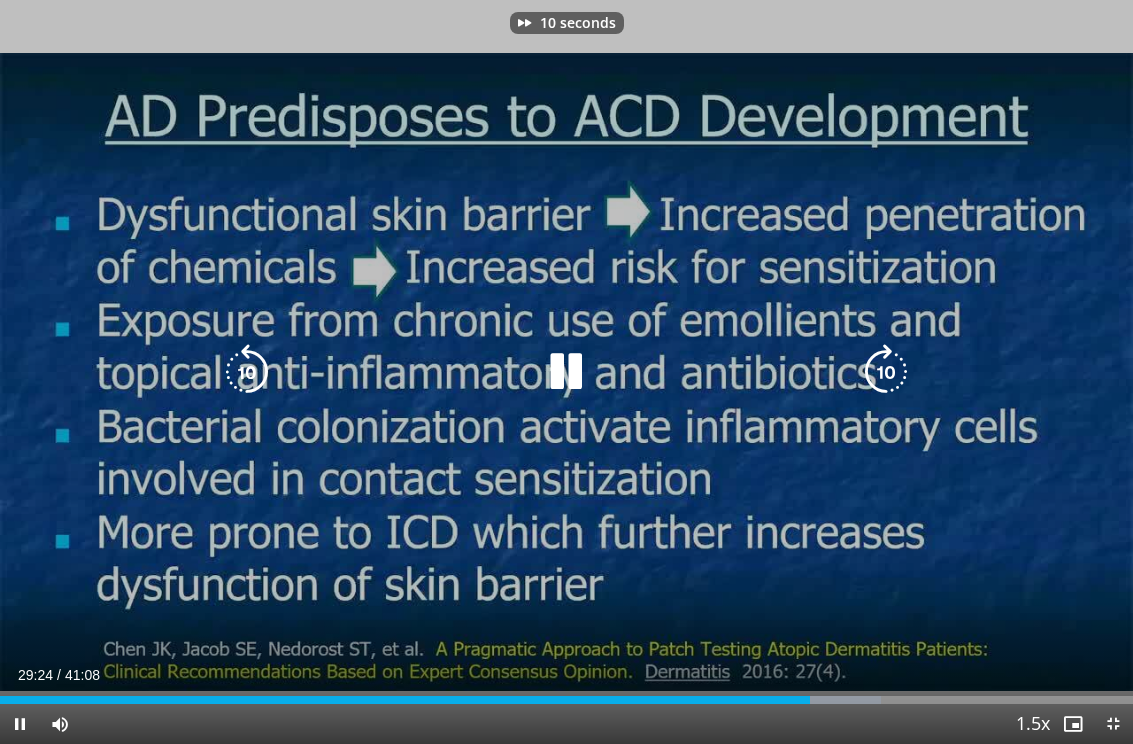 click at bounding box center (886, 372) 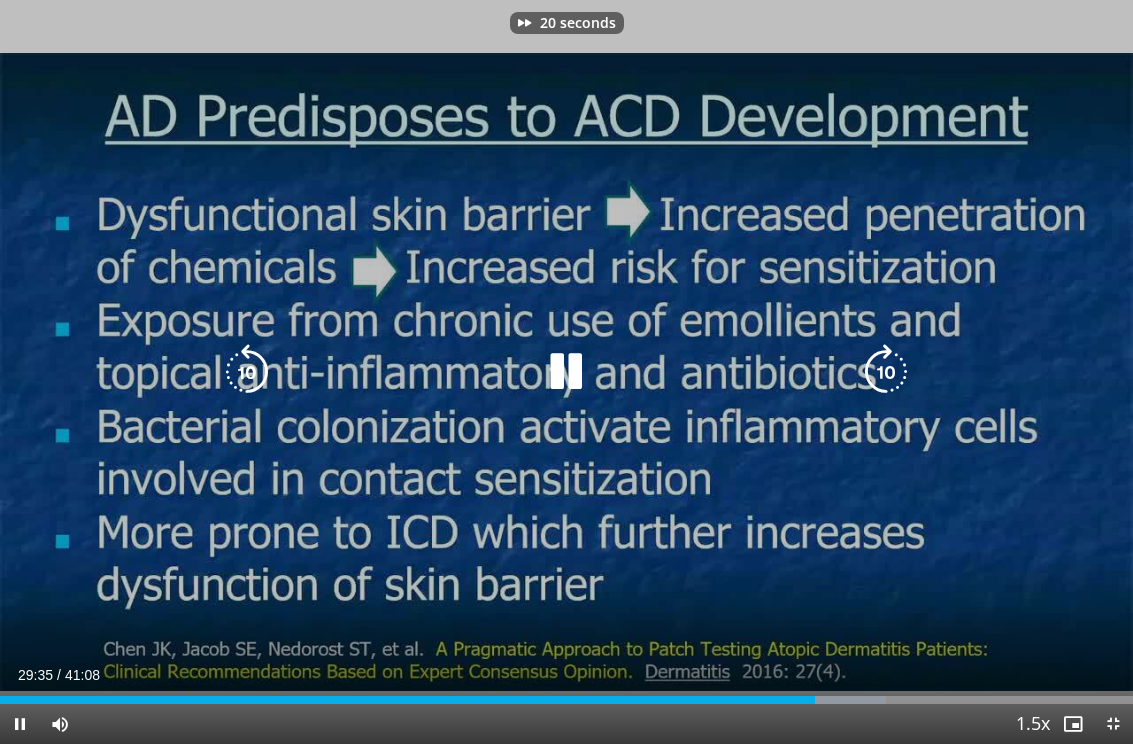 click at bounding box center [886, 372] 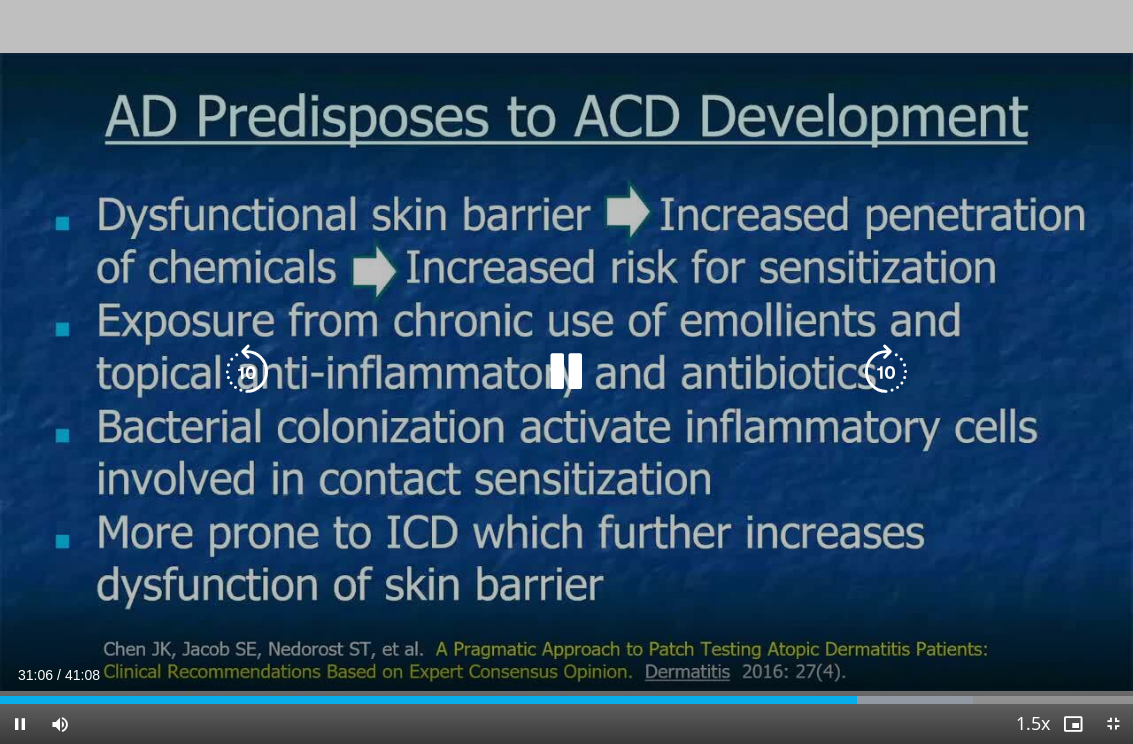 click at bounding box center (886, 372) 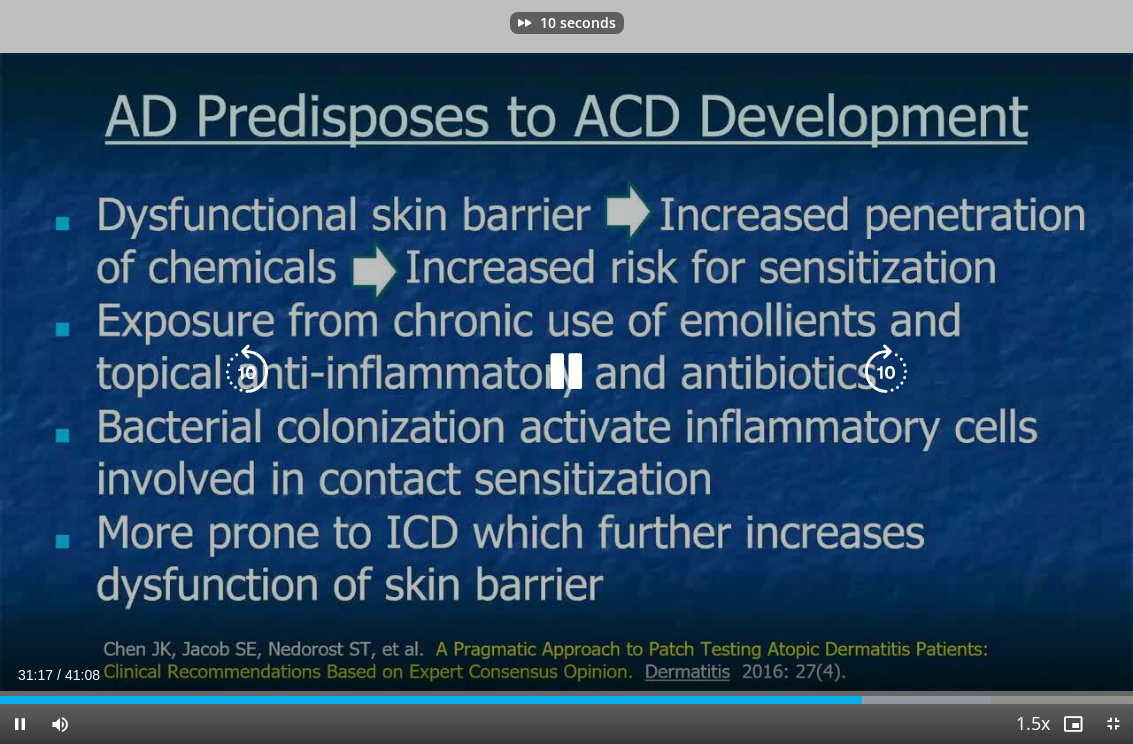 click at bounding box center [886, 372] 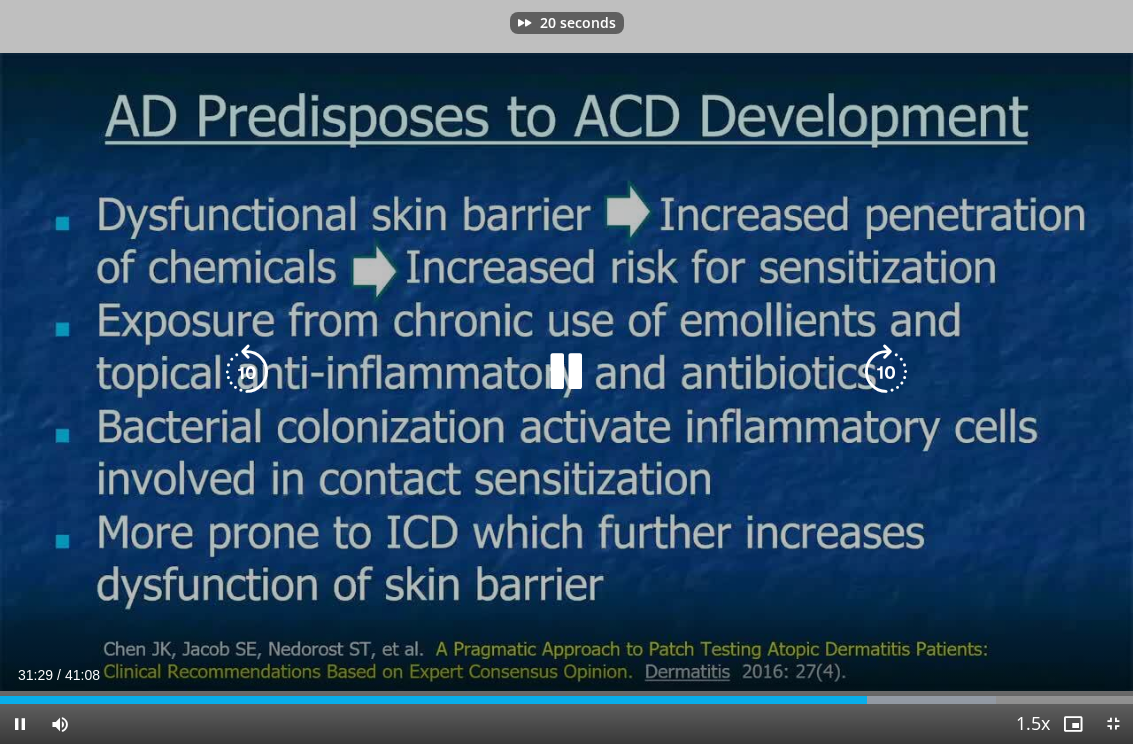 click at bounding box center [886, 372] 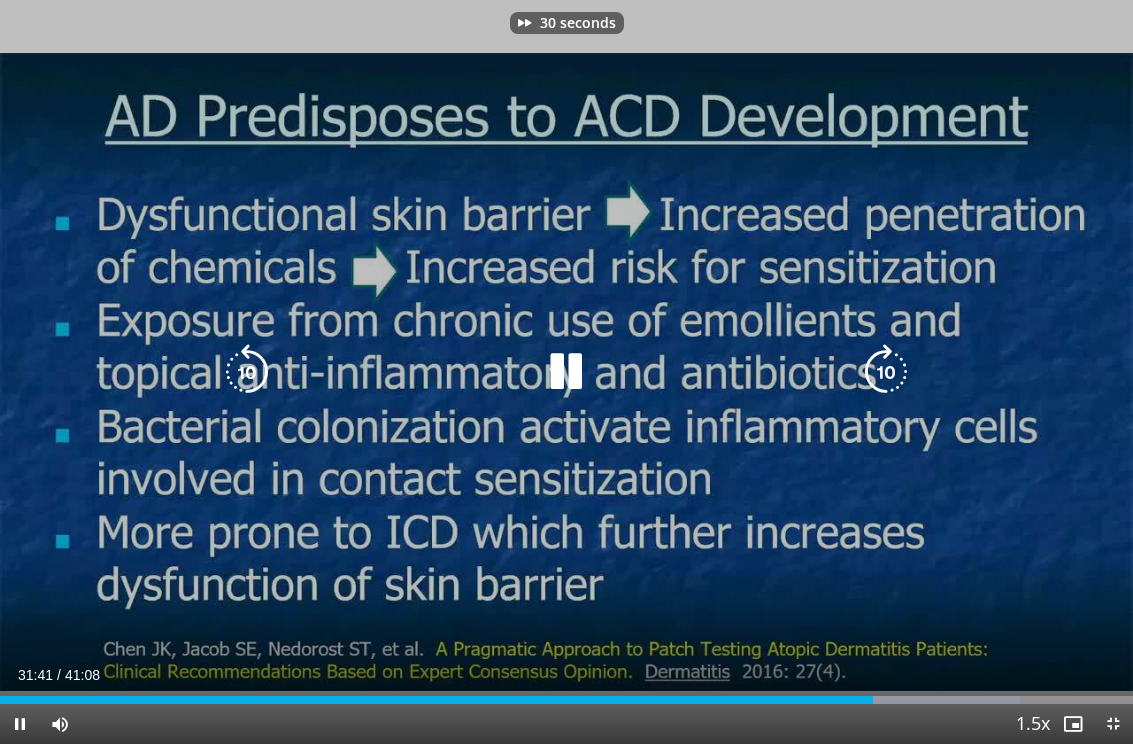 click at bounding box center [886, 372] 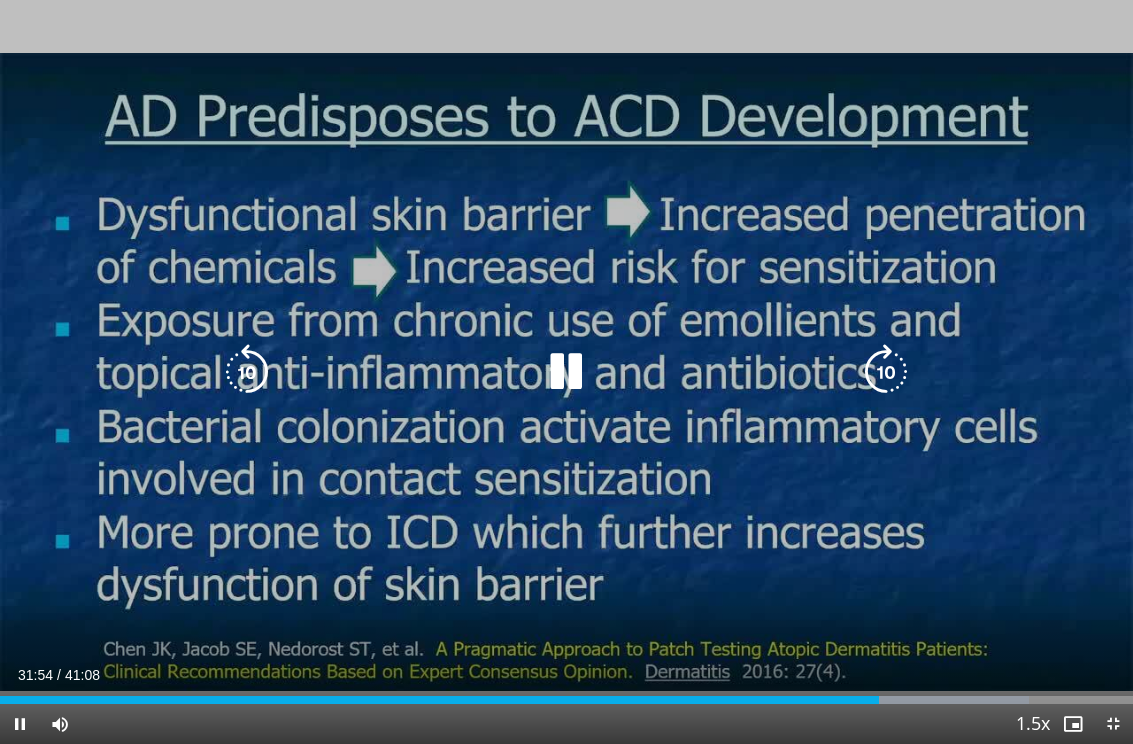 click at bounding box center (886, 372) 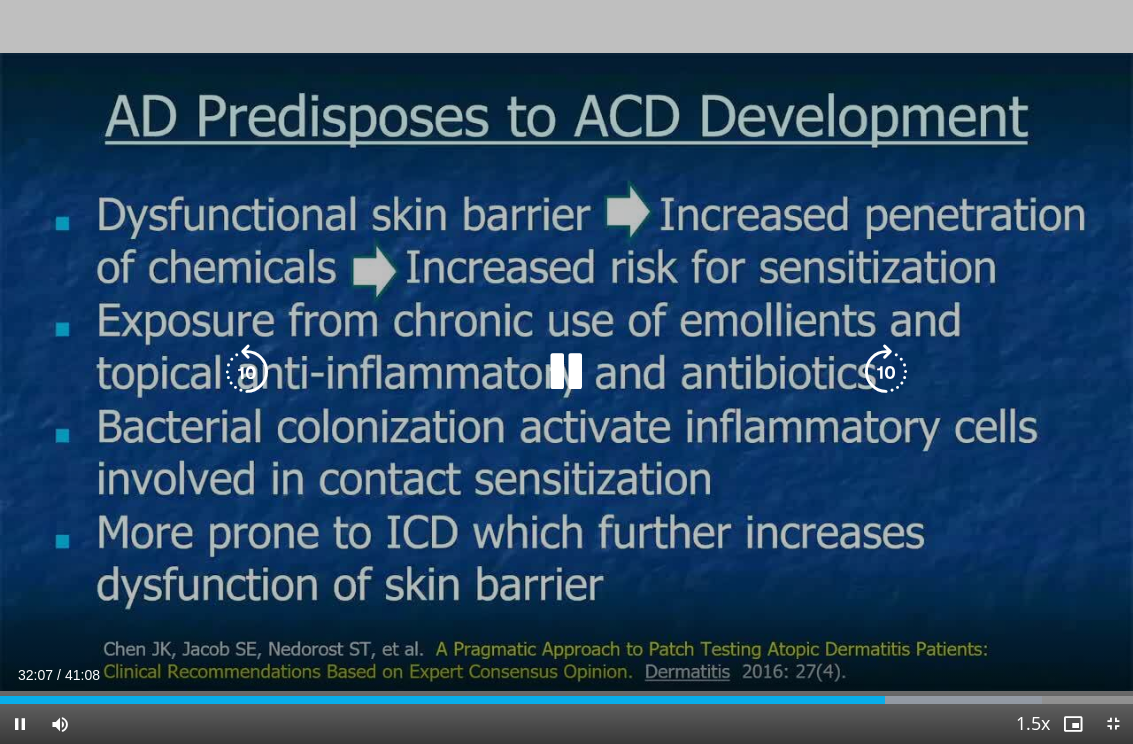 click at bounding box center [886, 372] 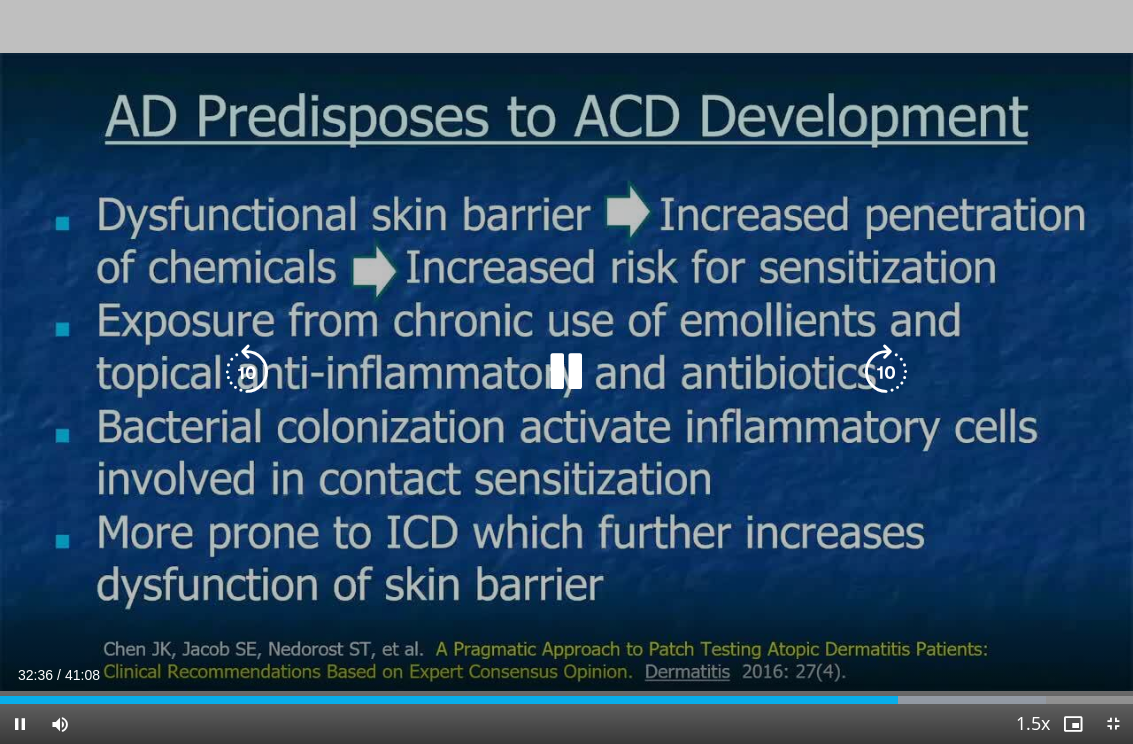 click at bounding box center (886, 372) 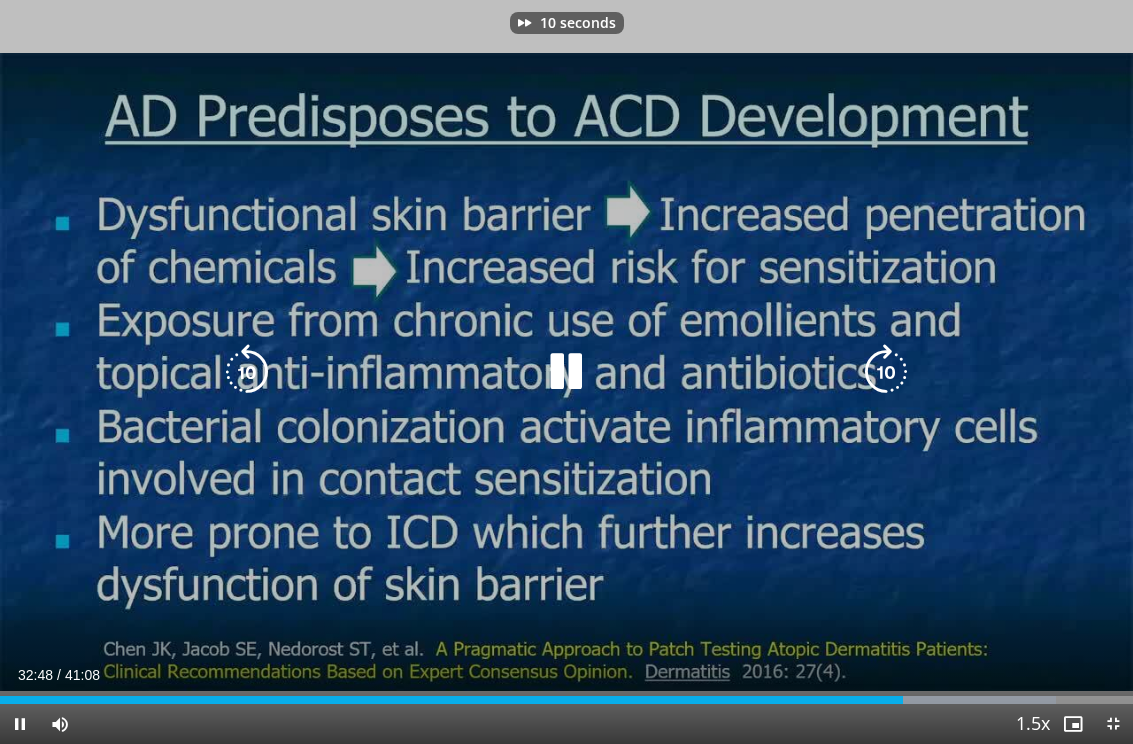 click at bounding box center (886, 372) 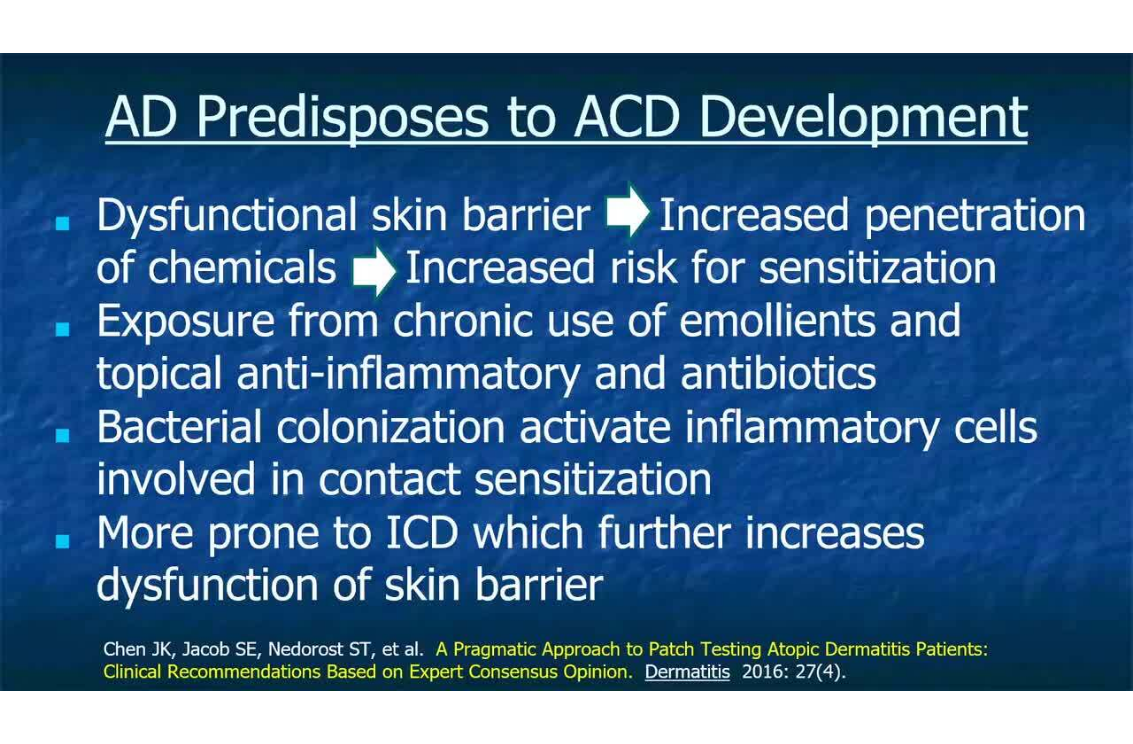 click at bounding box center [886, 372] 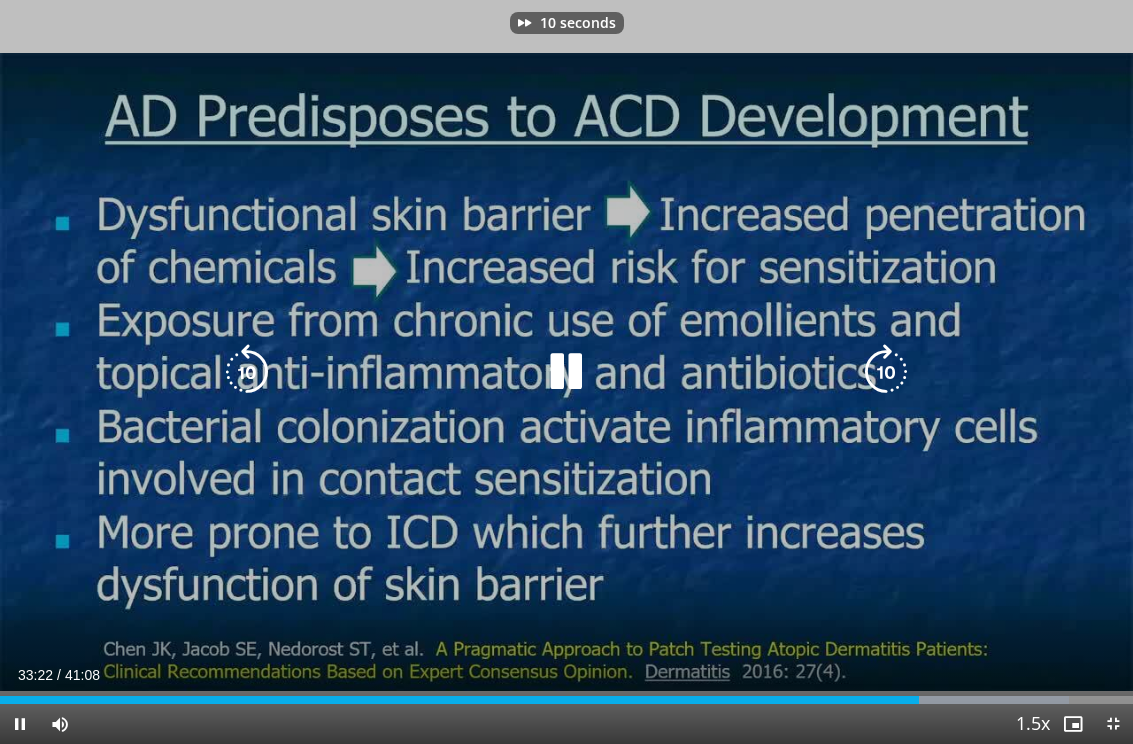 click at bounding box center [886, 372] 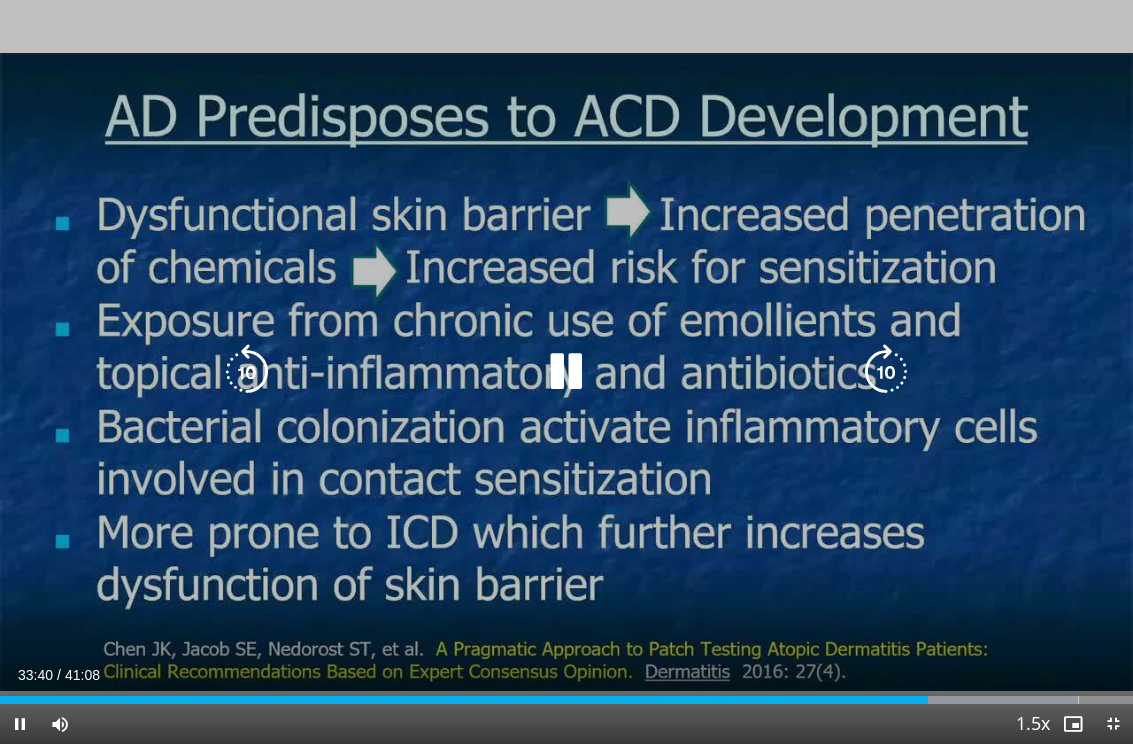 click at bounding box center (886, 372) 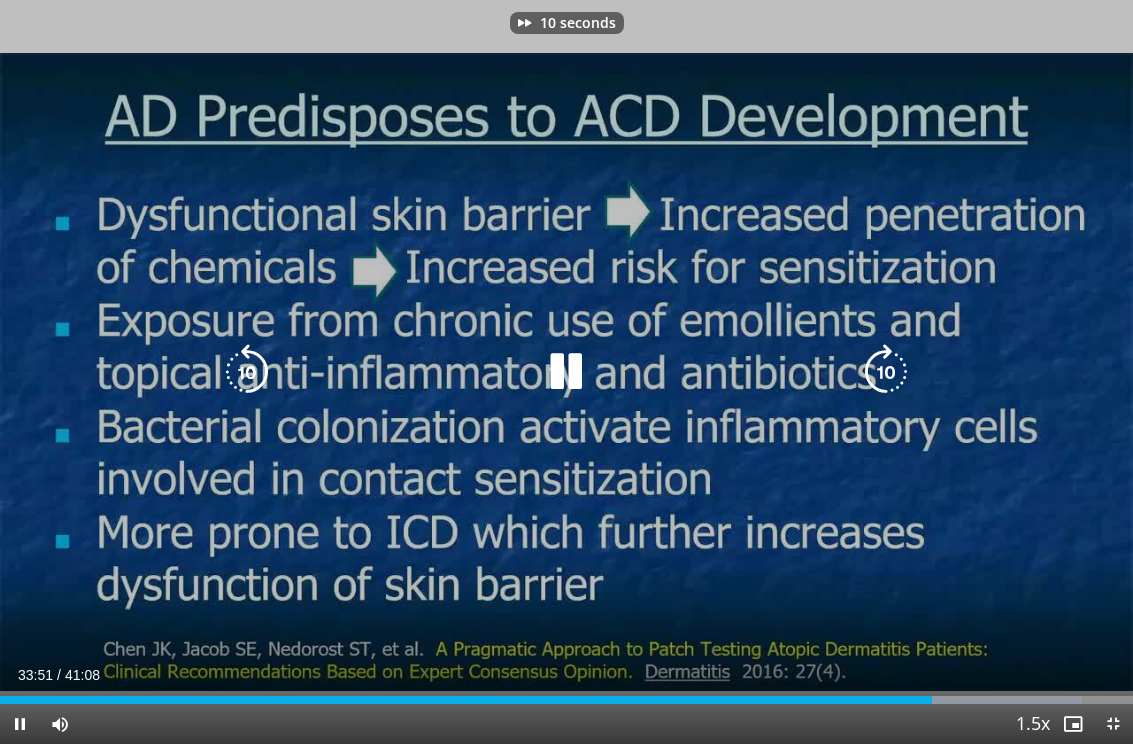 click at bounding box center (886, 372) 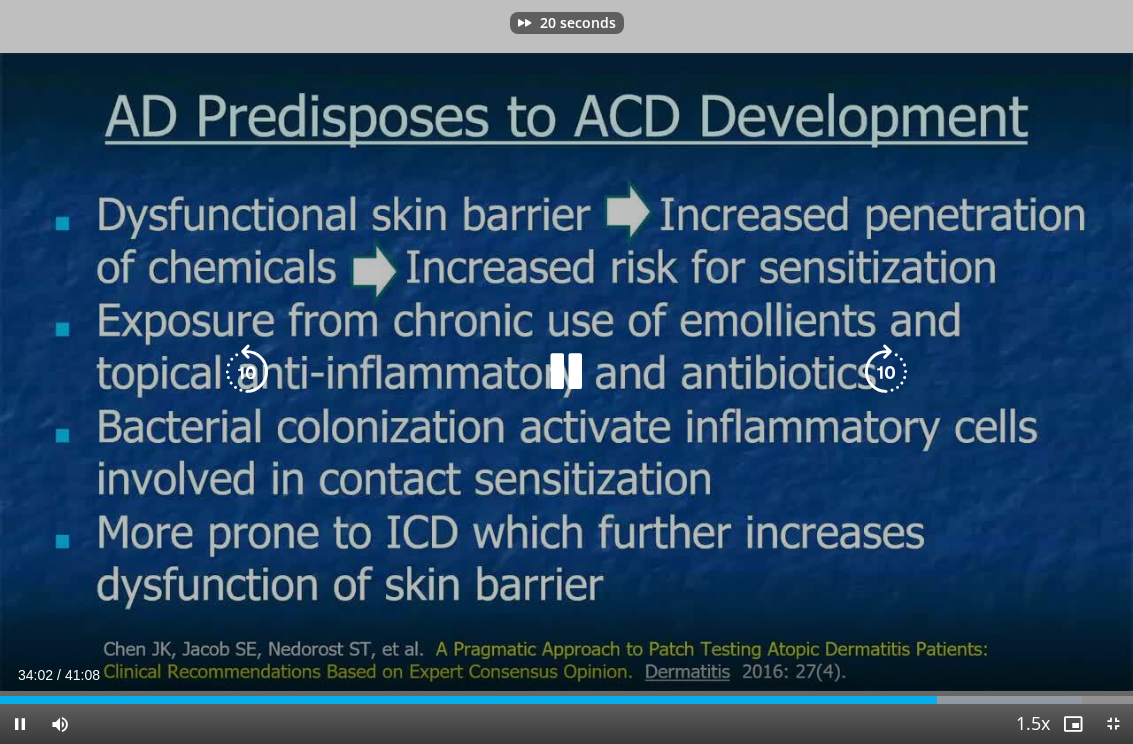 click at bounding box center [886, 372] 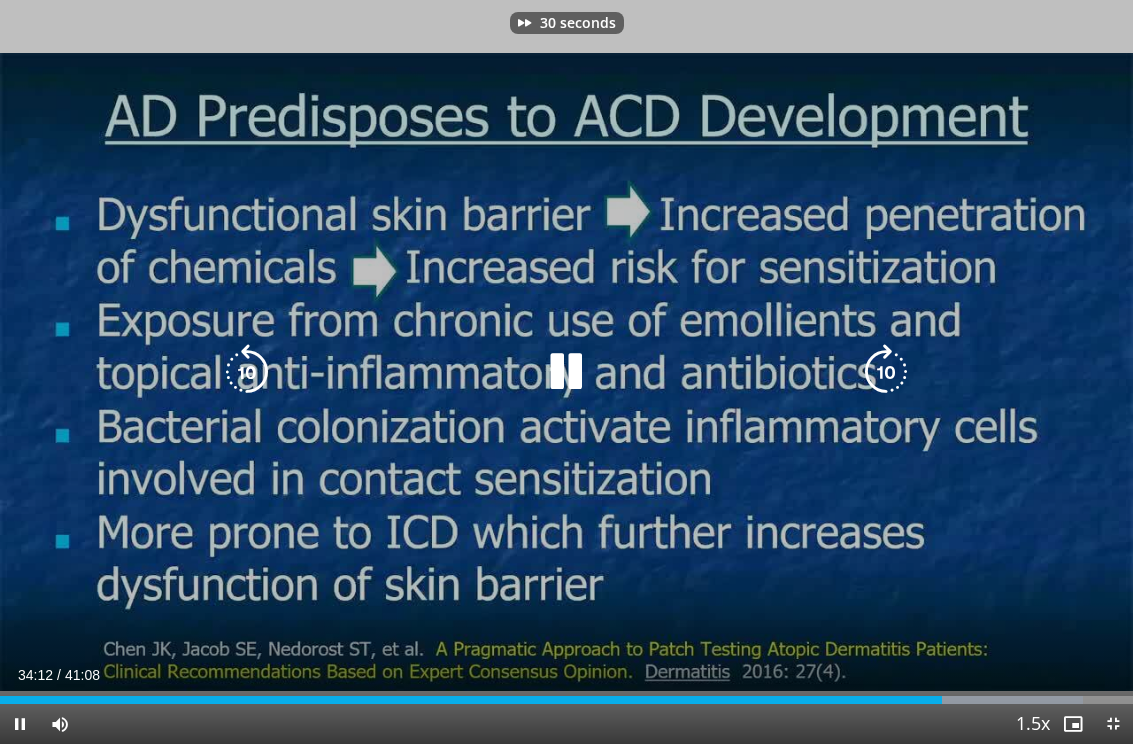 click at bounding box center [886, 372] 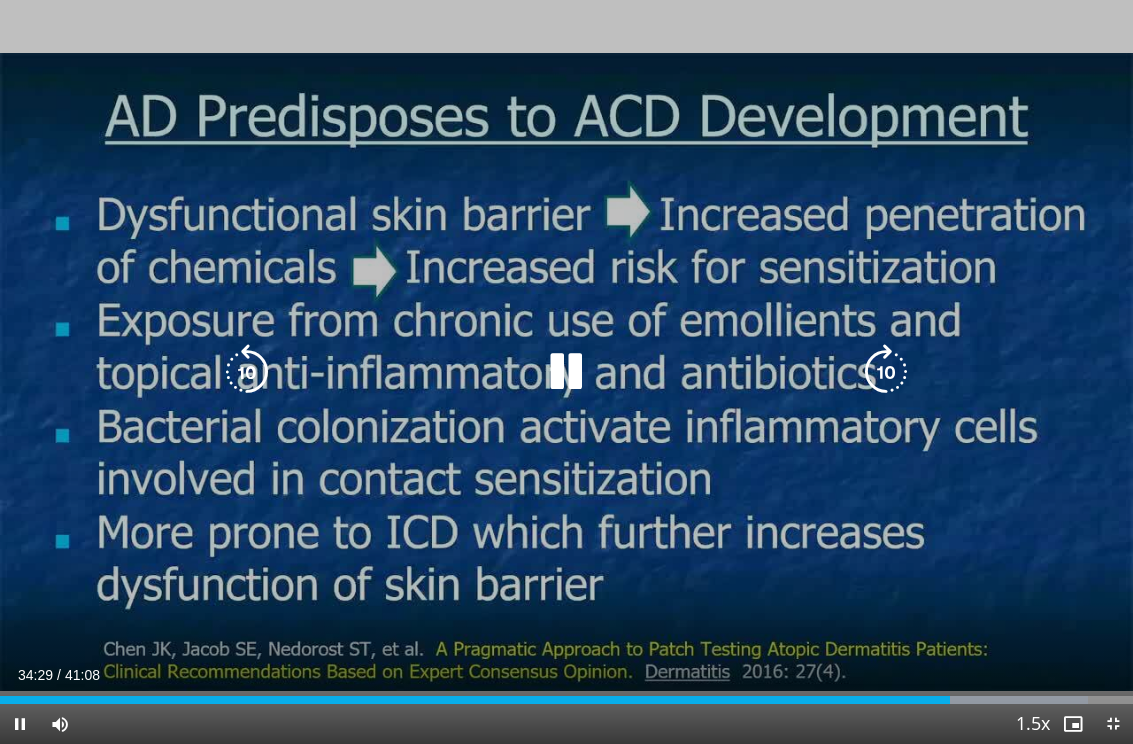 click at bounding box center [886, 372] 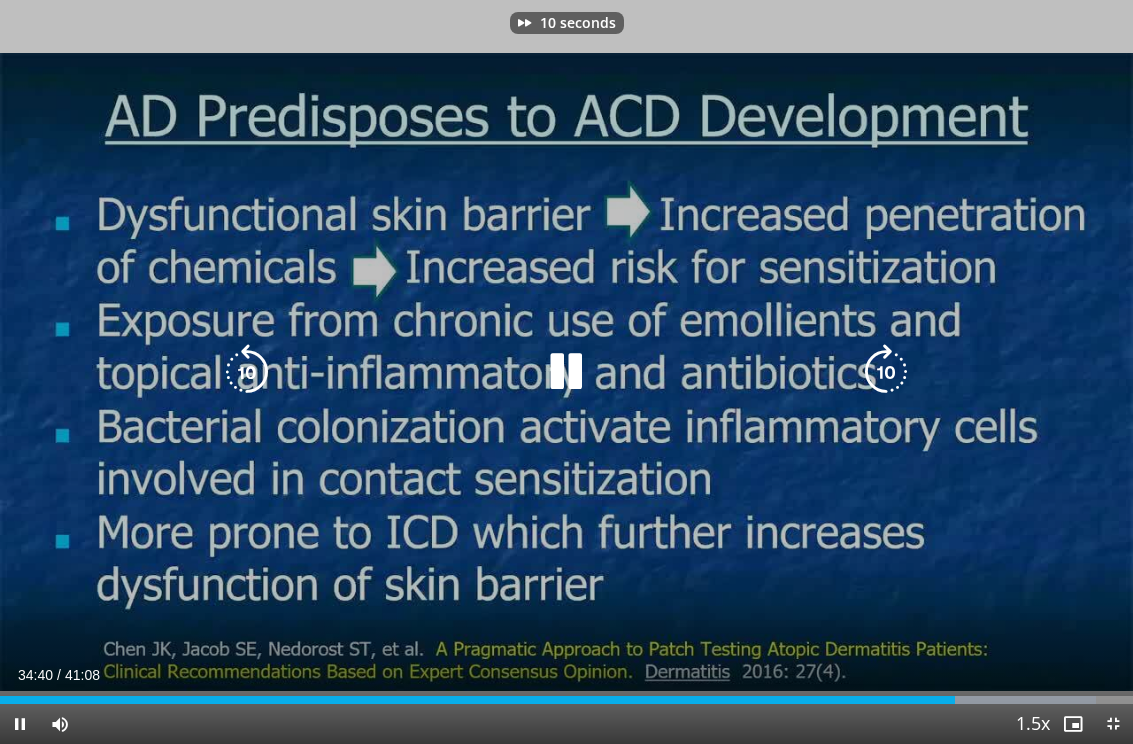 click at bounding box center [886, 372] 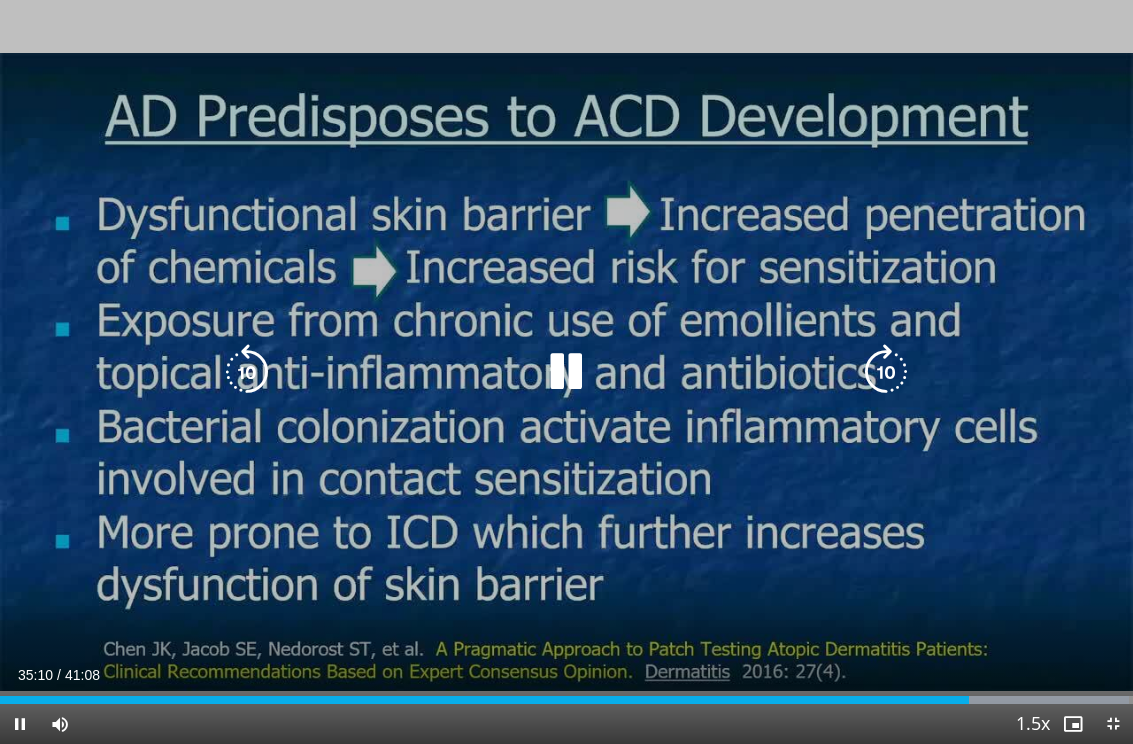 click at bounding box center (886, 372) 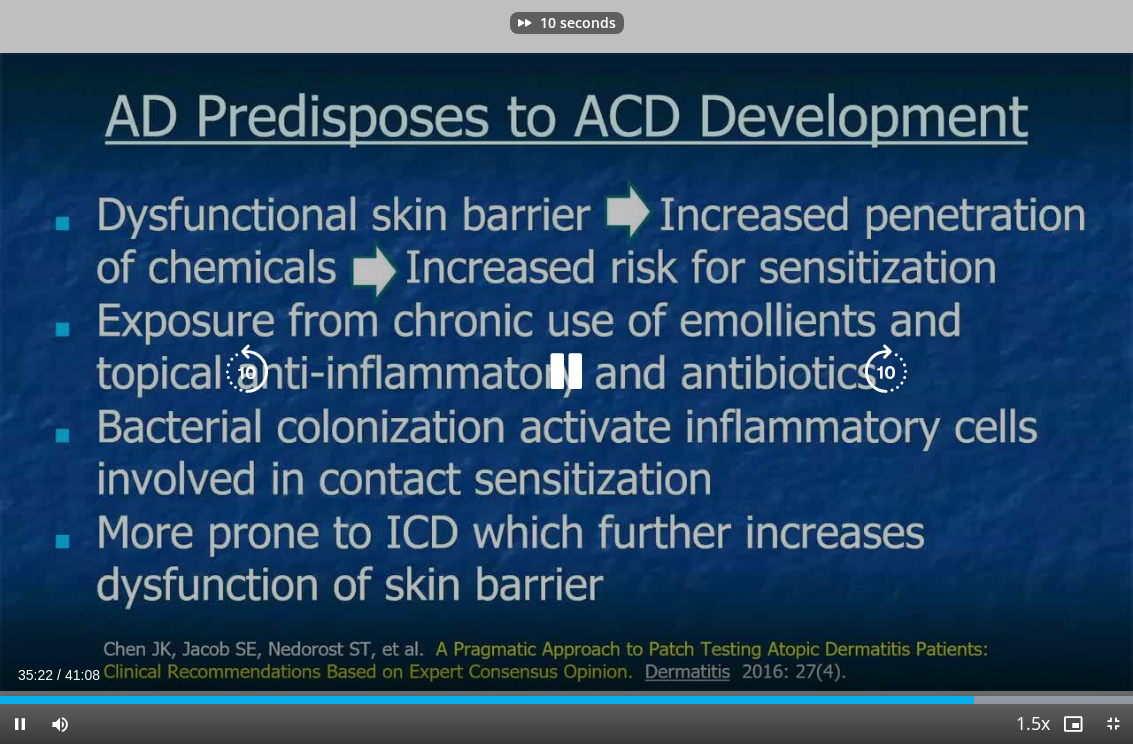 click at bounding box center (886, 372) 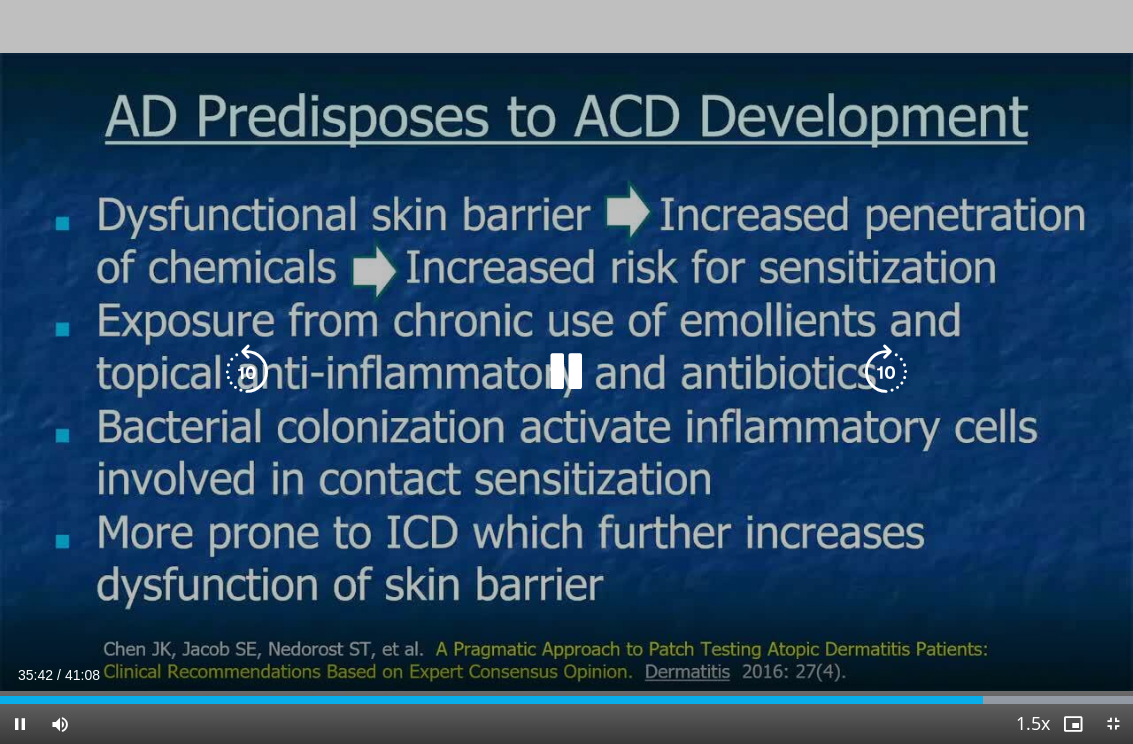 click at bounding box center [886, 372] 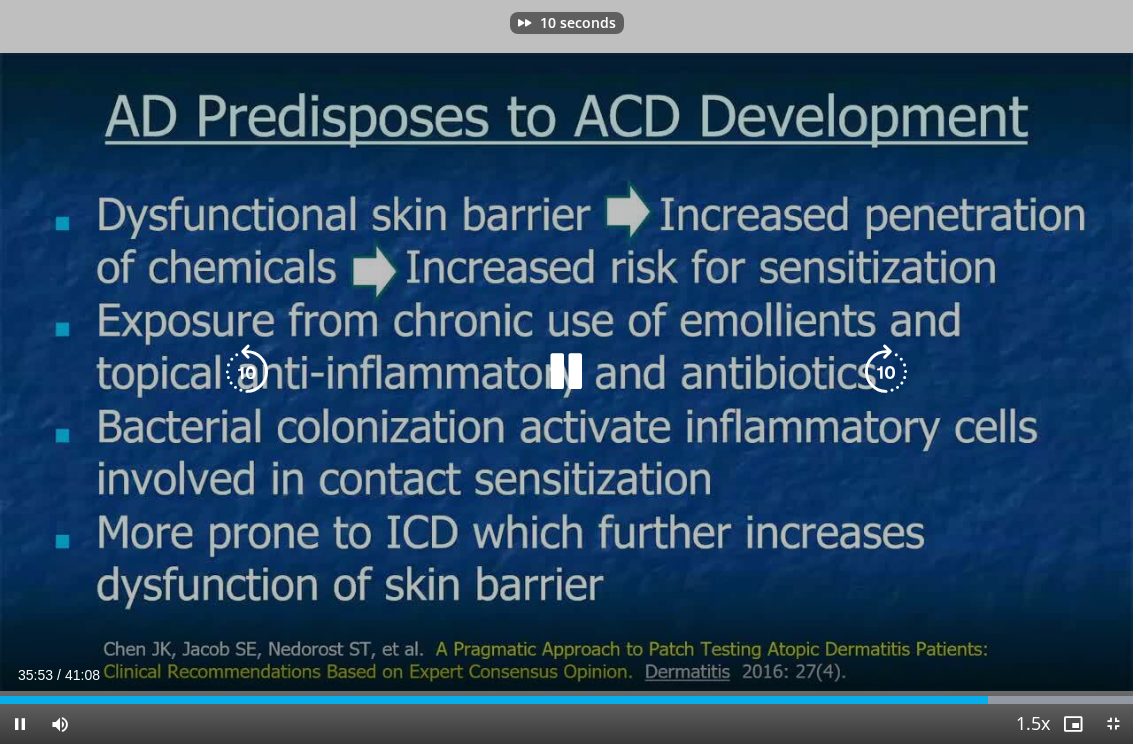 click at bounding box center [886, 372] 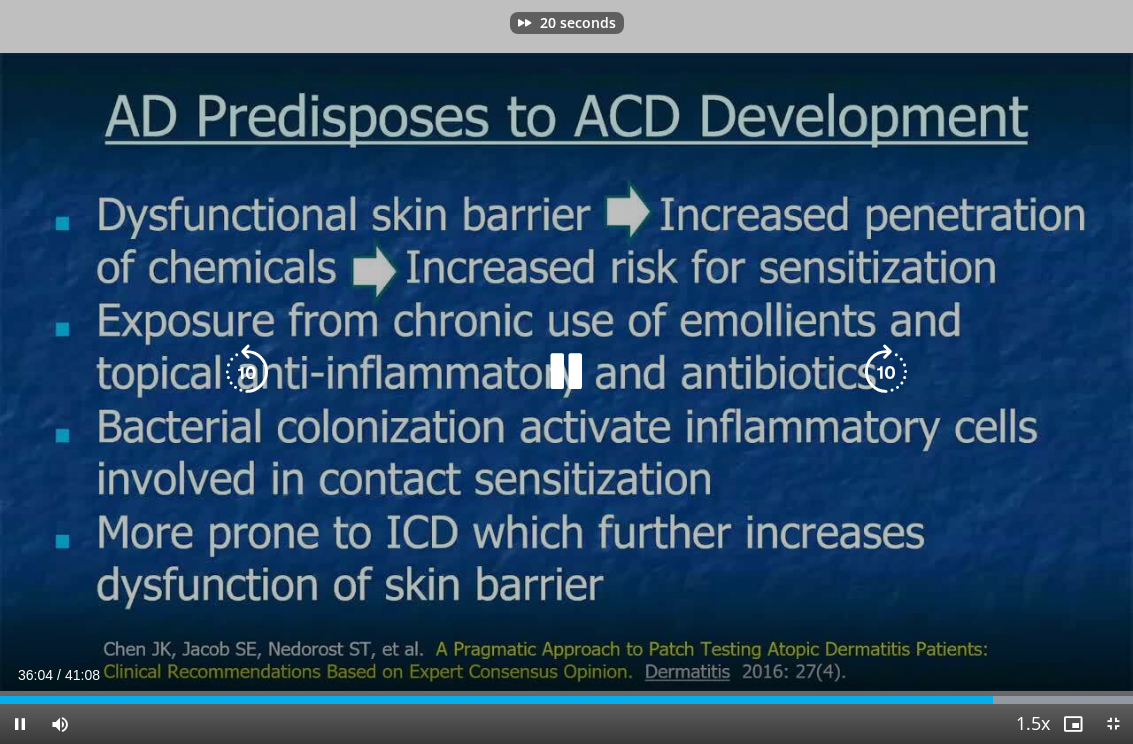 click at bounding box center [886, 372] 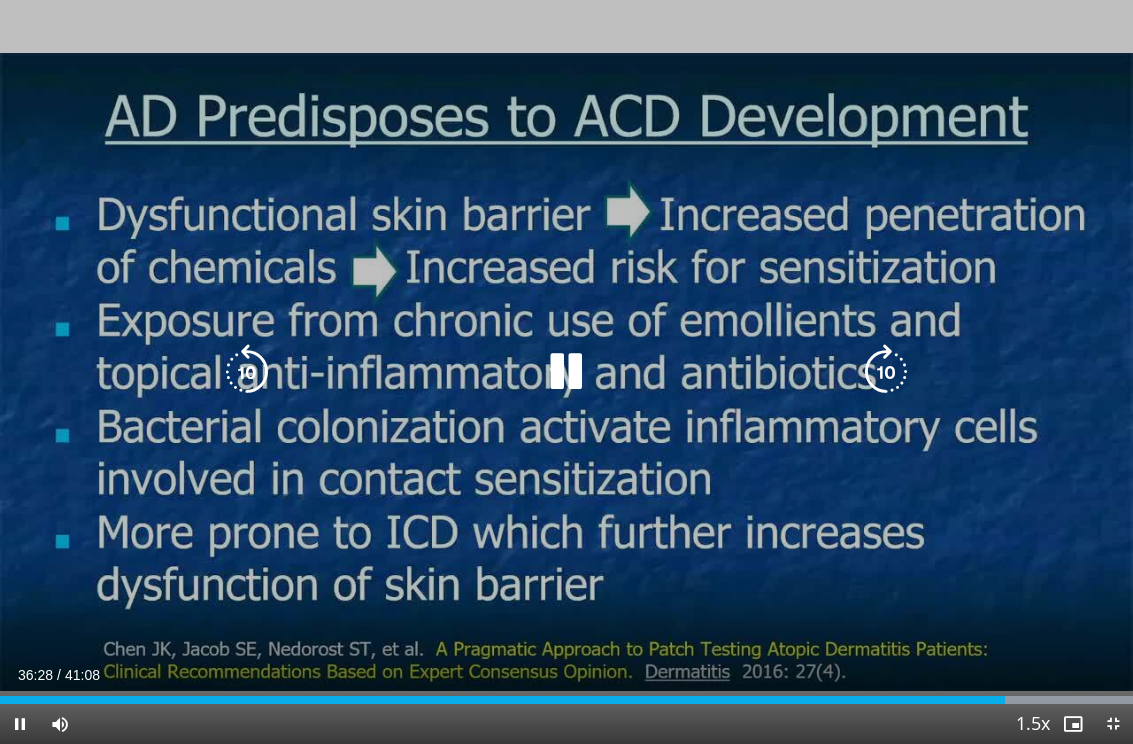 click at bounding box center [247, 372] 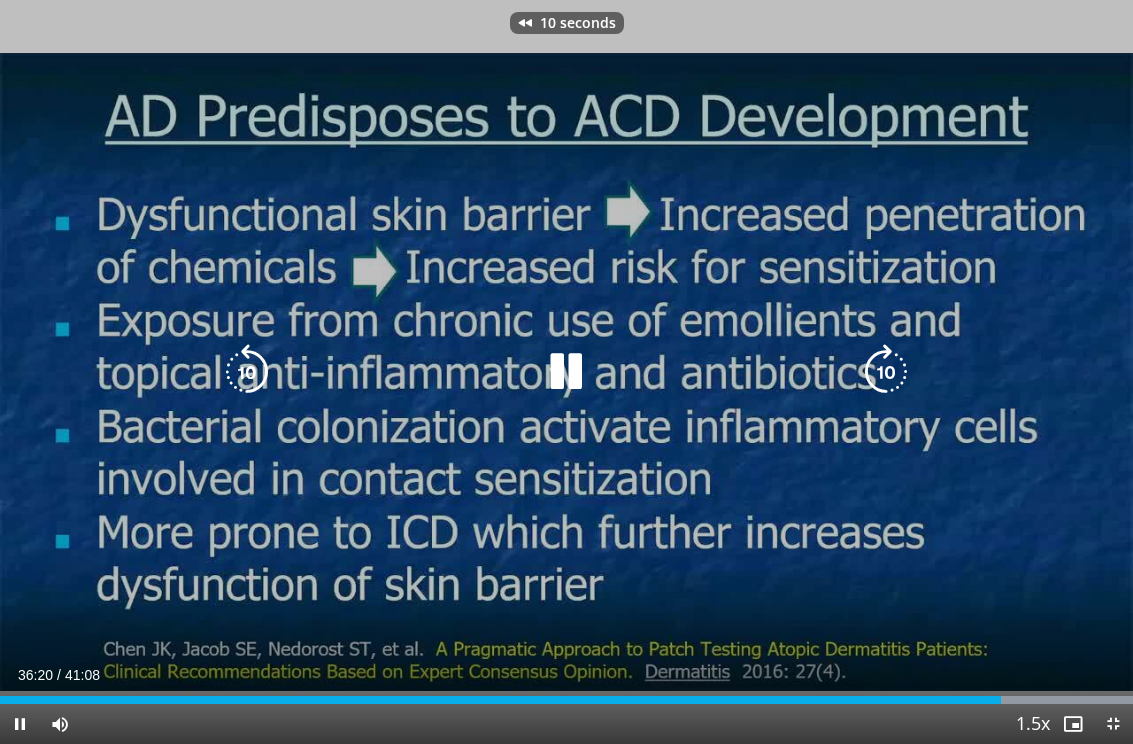 click at bounding box center (247, 372) 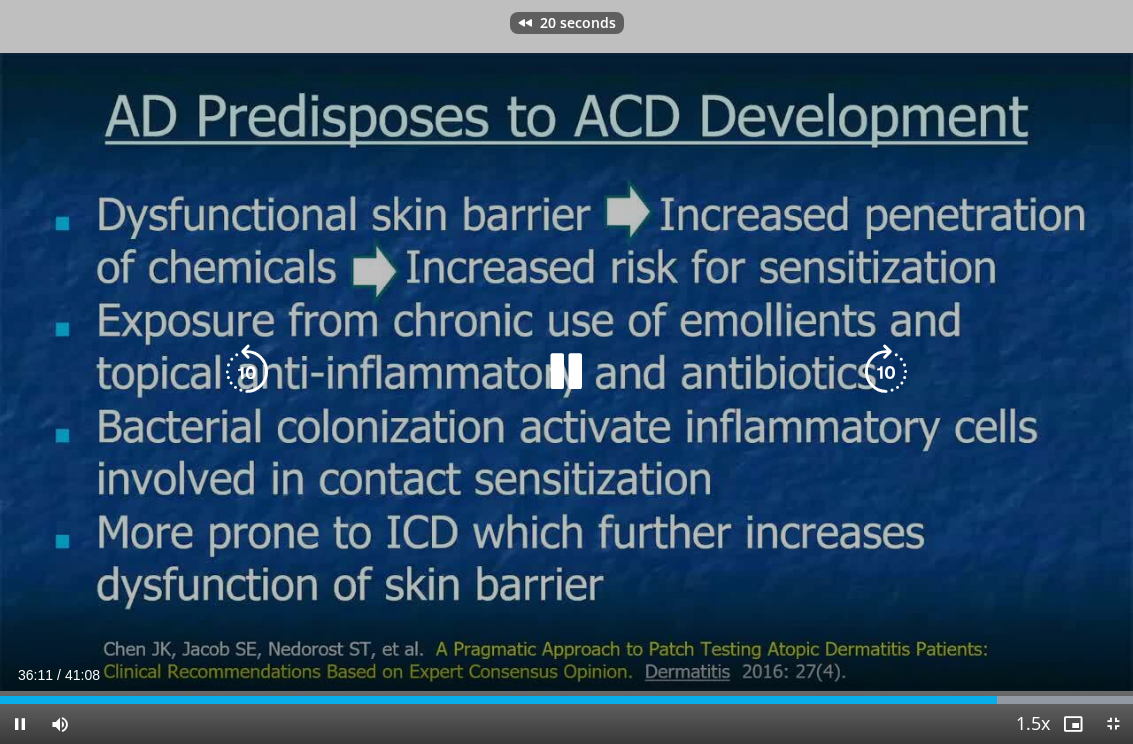 click at bounding box center [247, 372] 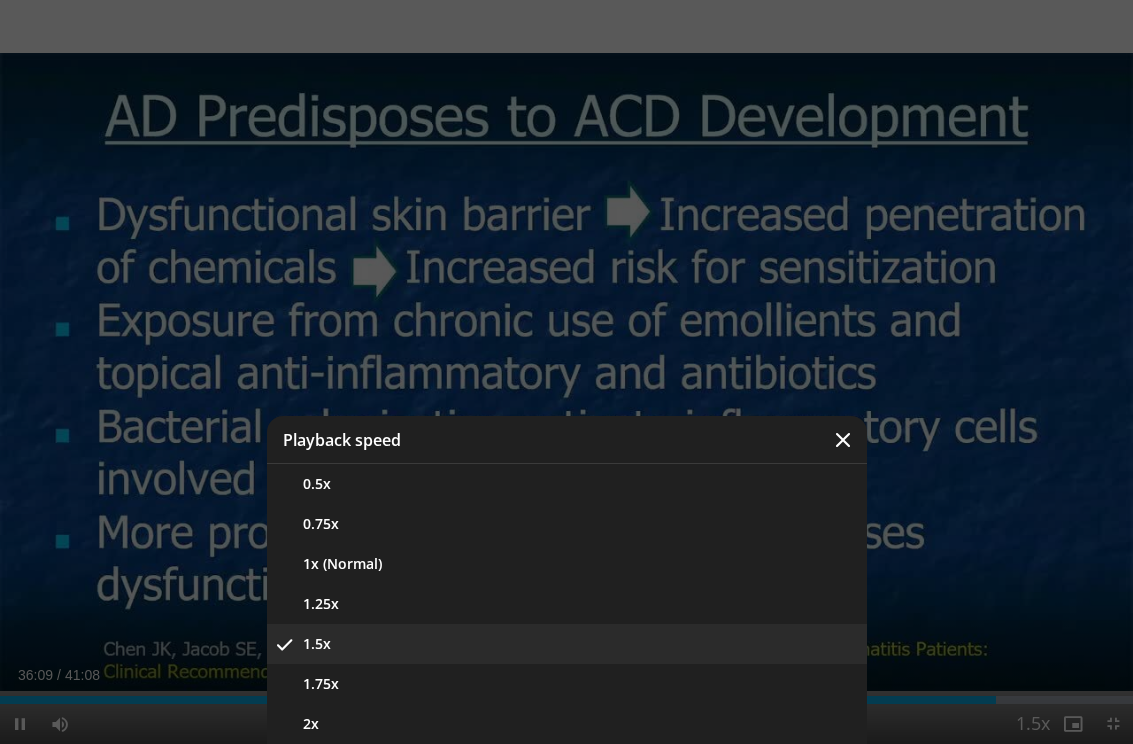 click on "1x (Normal)" at bounding box center (567, 564) 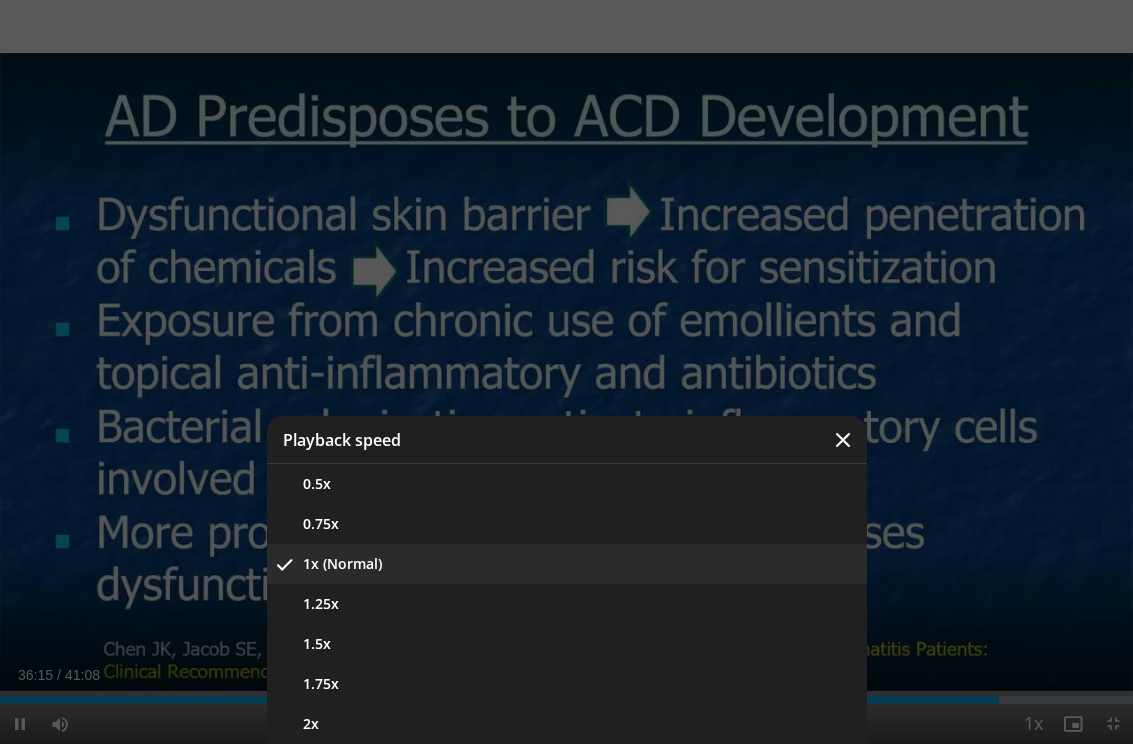 click on "1.25x" at bounding box center (567, 604) 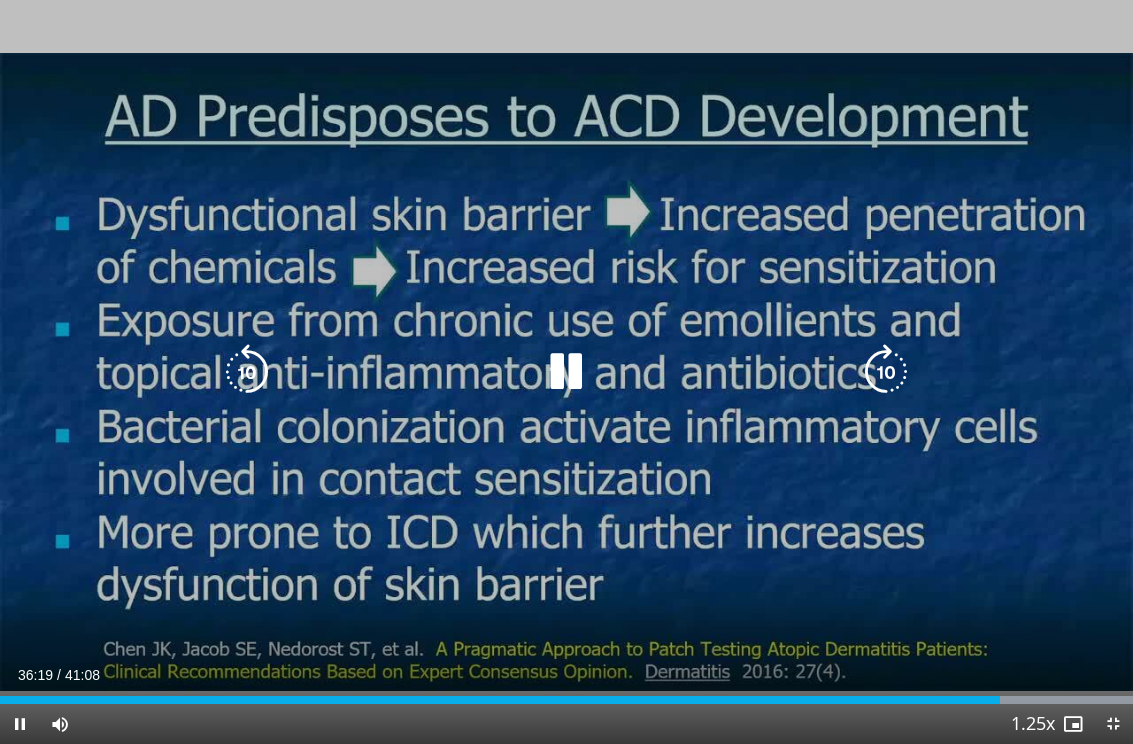 click at bounding box center [247, 372] 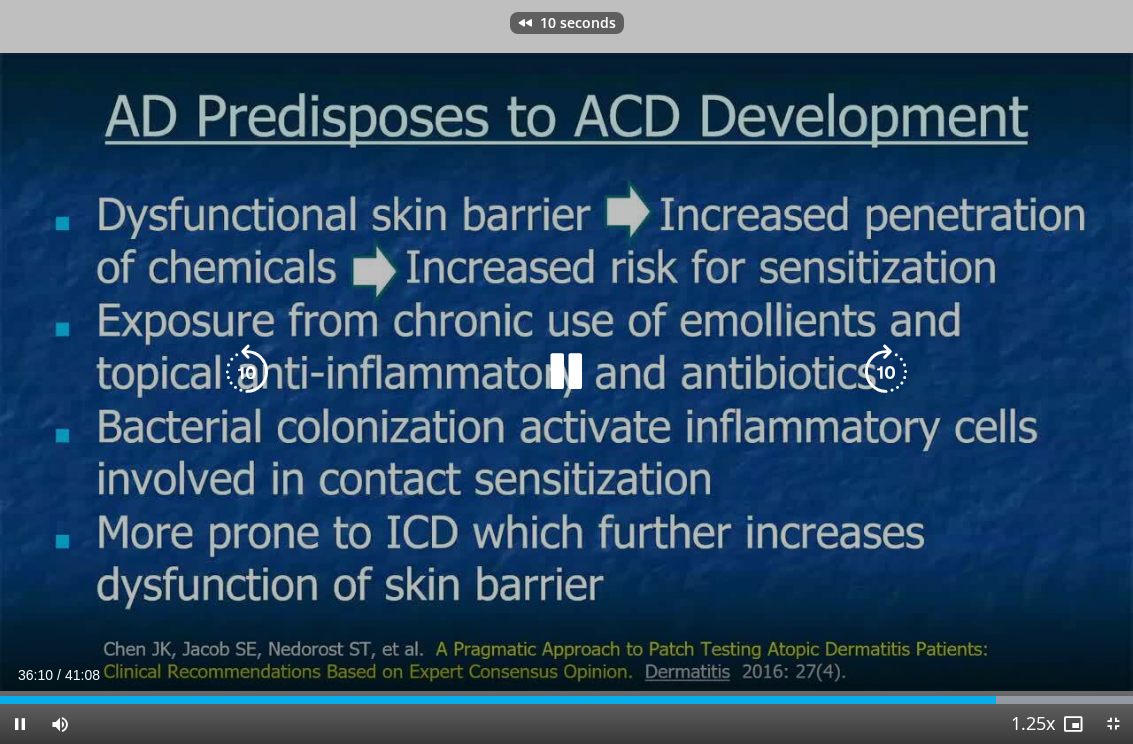 click at bounding box center [247, 372] 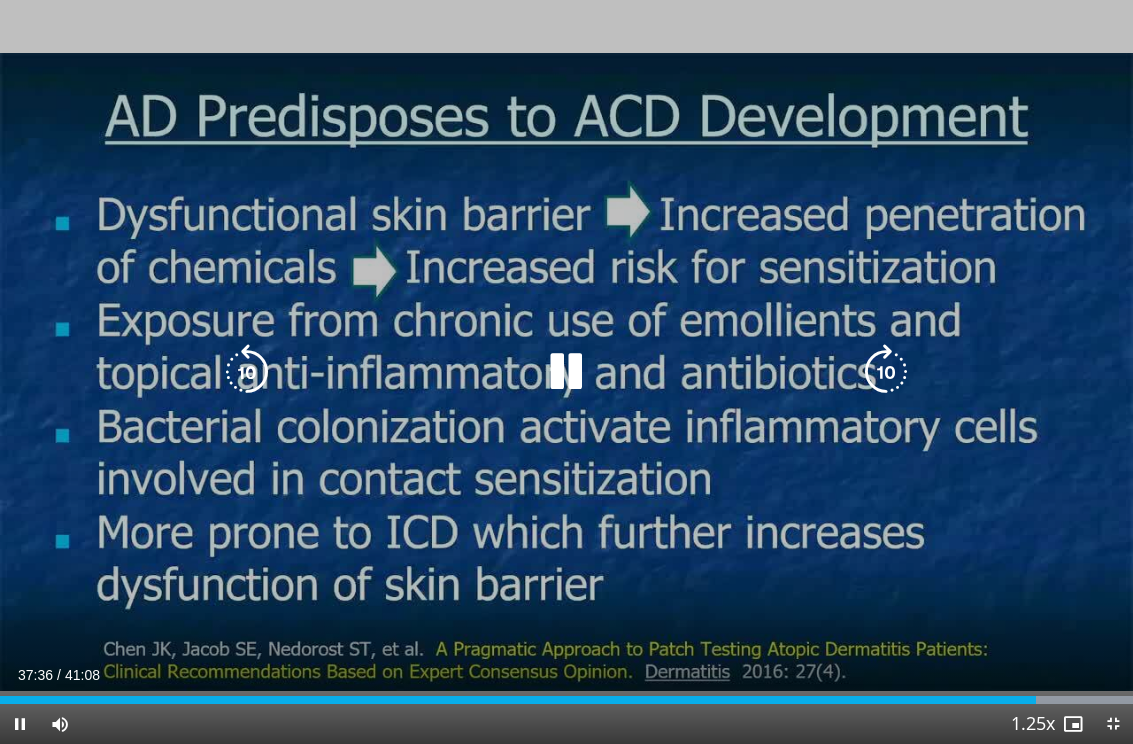 click at bounding box center [886, 372] 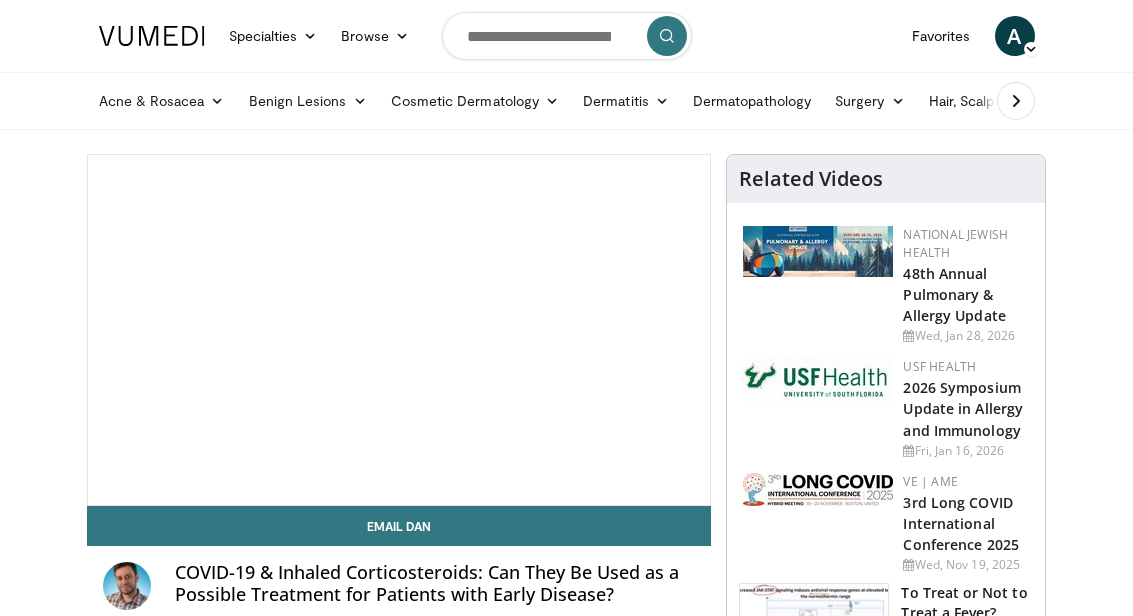 scroll, scrollTop: 0, scrollLeft: 0, axis: both 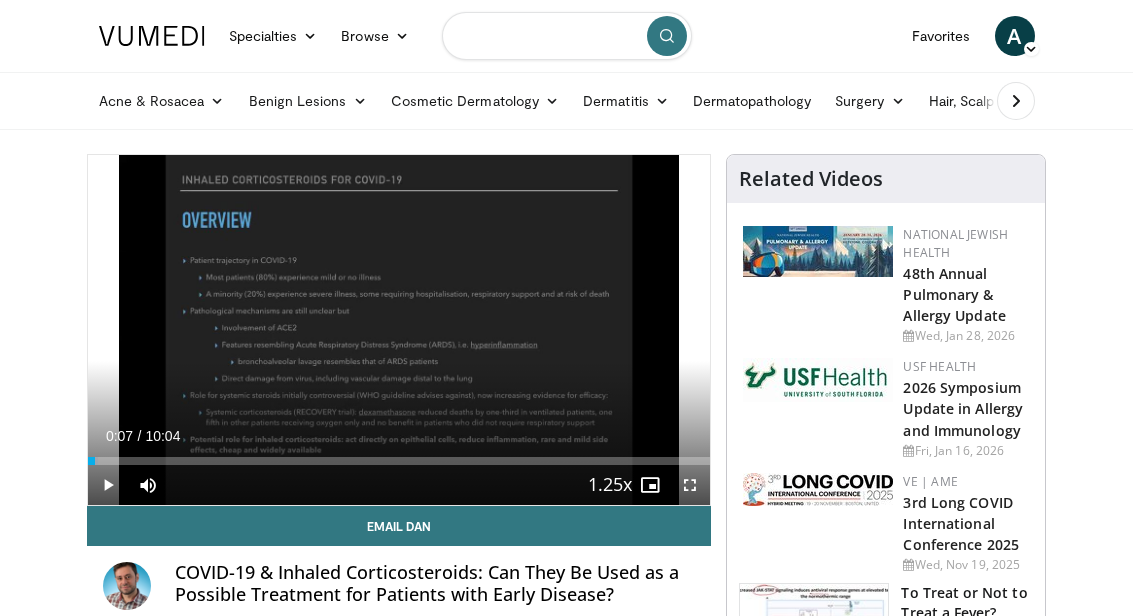 click at bounding box center (567, 36) 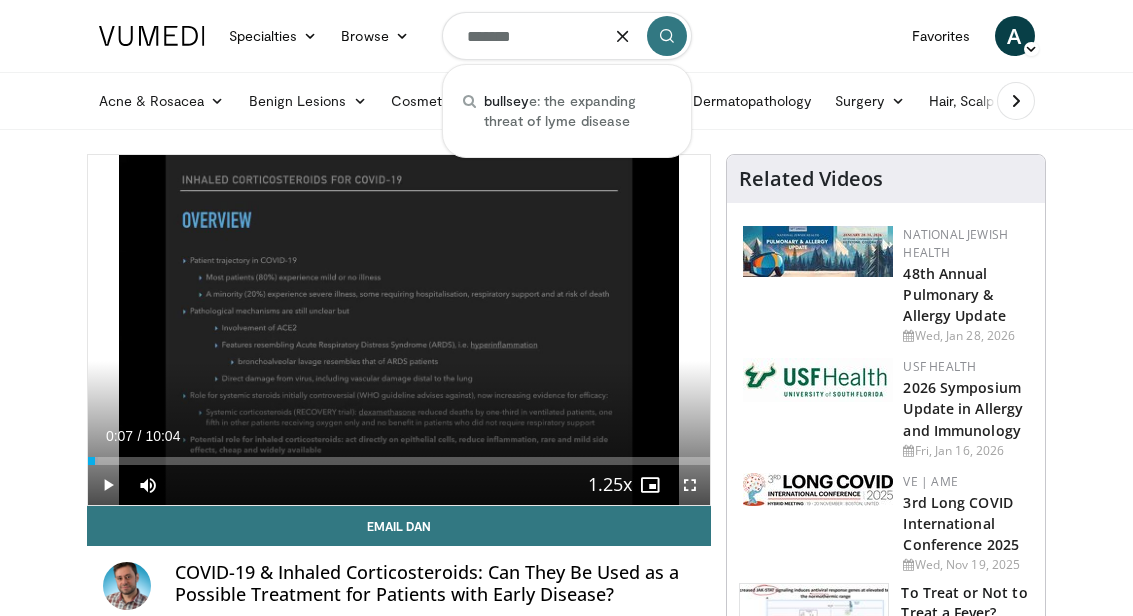 click on "bullsey e: the expanding threat of lyme disease" at bounding box center (577, 111) 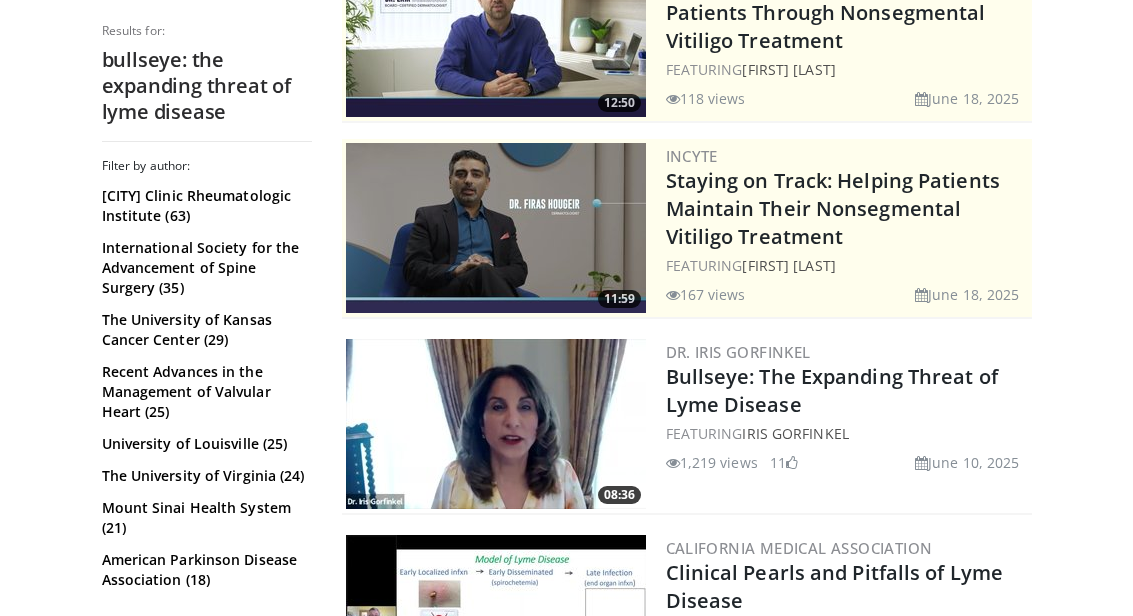 scroll, scrollTop: 294, scrollLeft: 0, axis: vertical 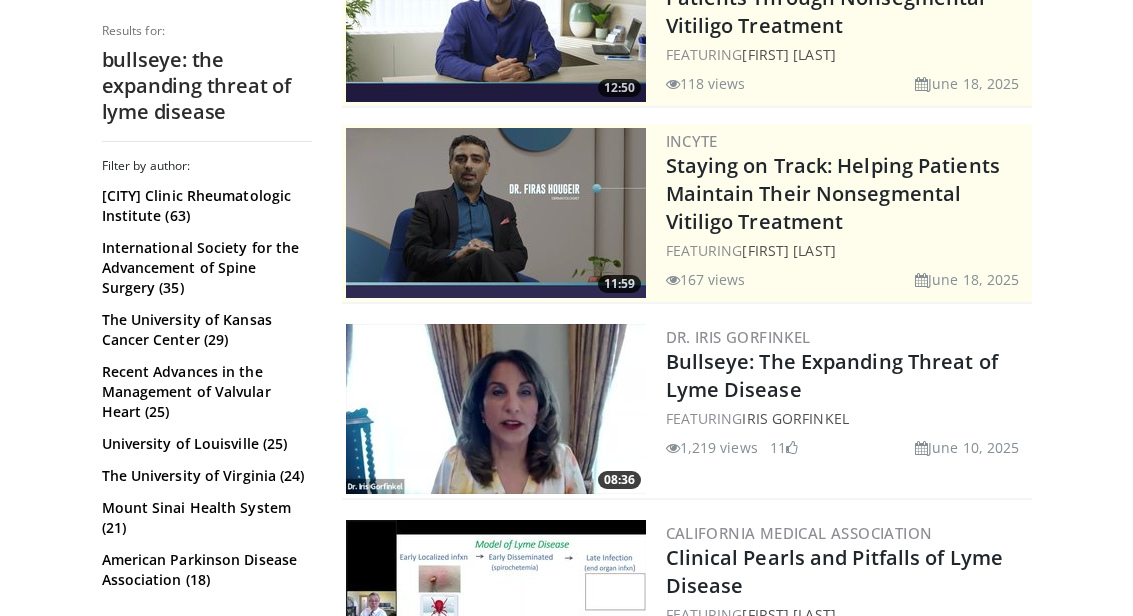 click at bounding box center [496, 409] 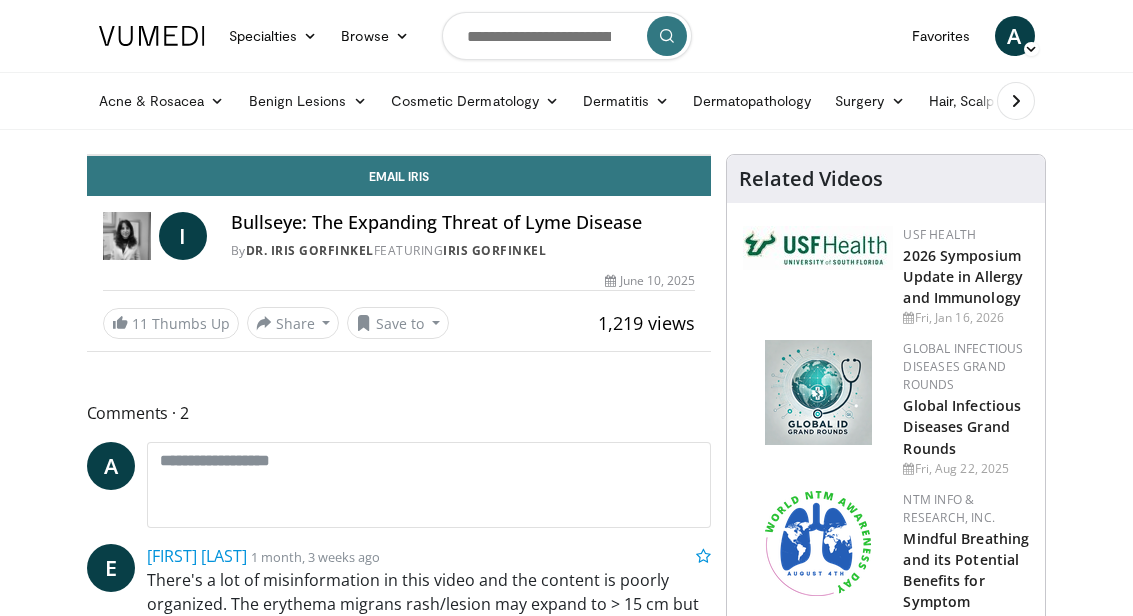 scroll, scrollTop: 0, scrollLeft: 0, axis: both 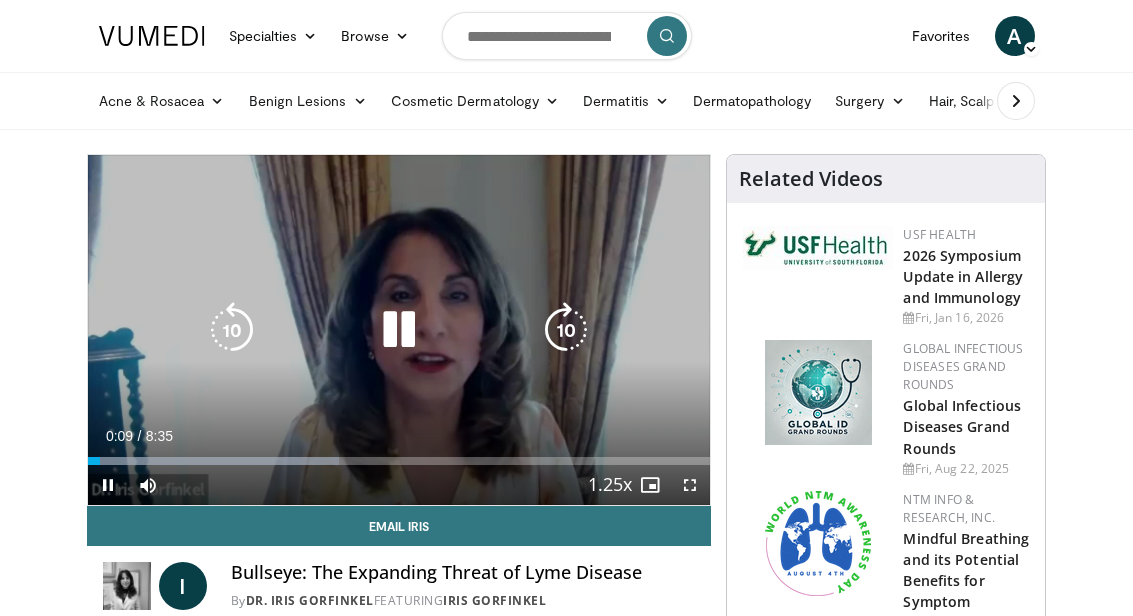 click at bounding box center (214, 461) 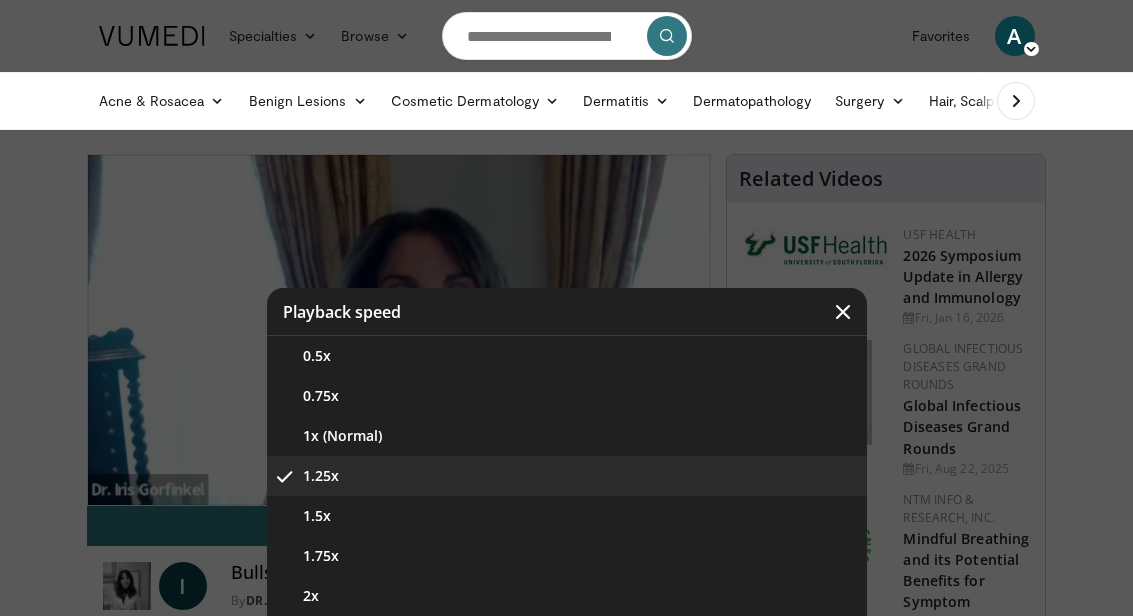 click on "1.5x" at bounding box center [567, 516] 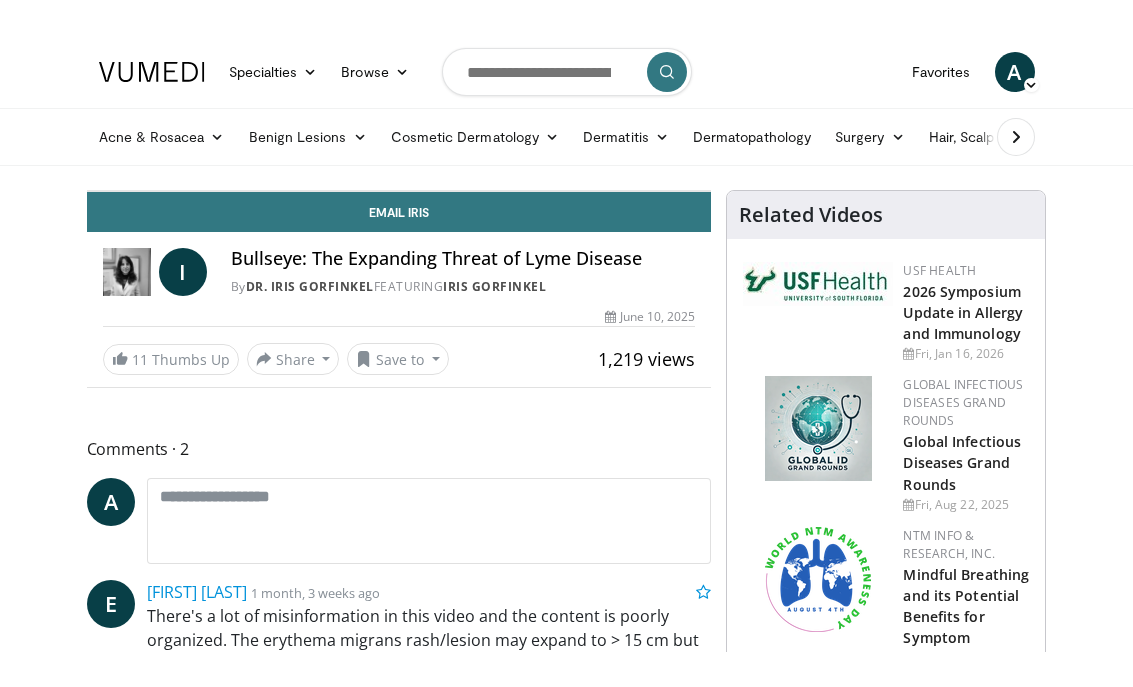 scroll, scrollTop: 24, scrollLeft: 0, axis: vertical 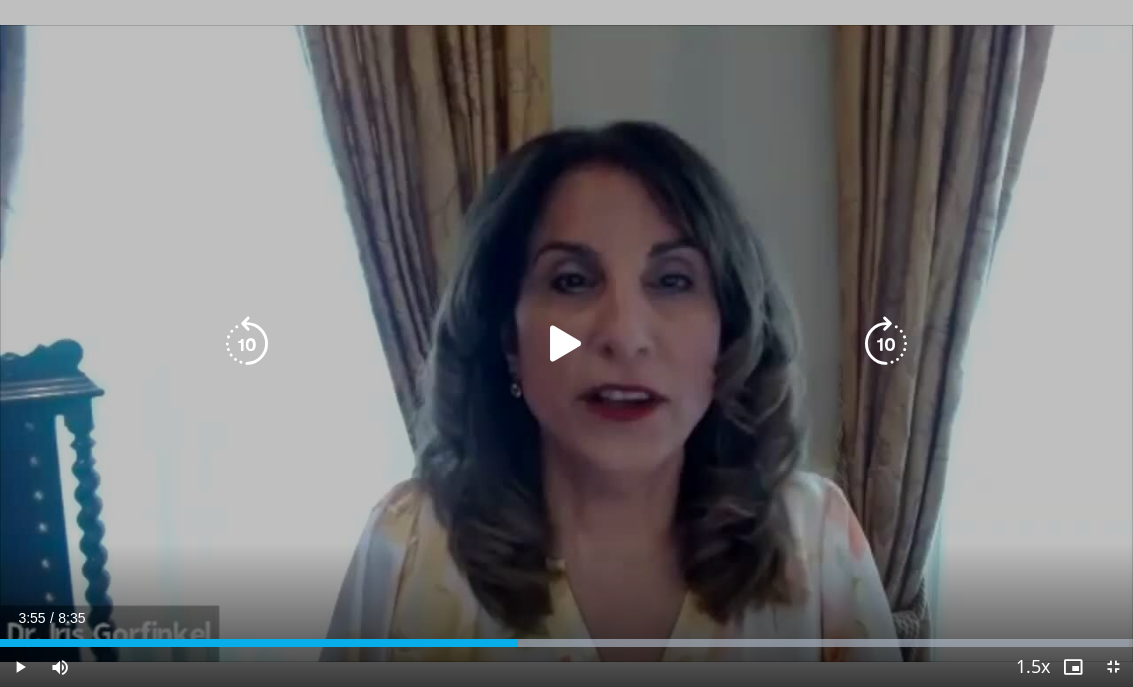 click at bounding box center (259, 643) 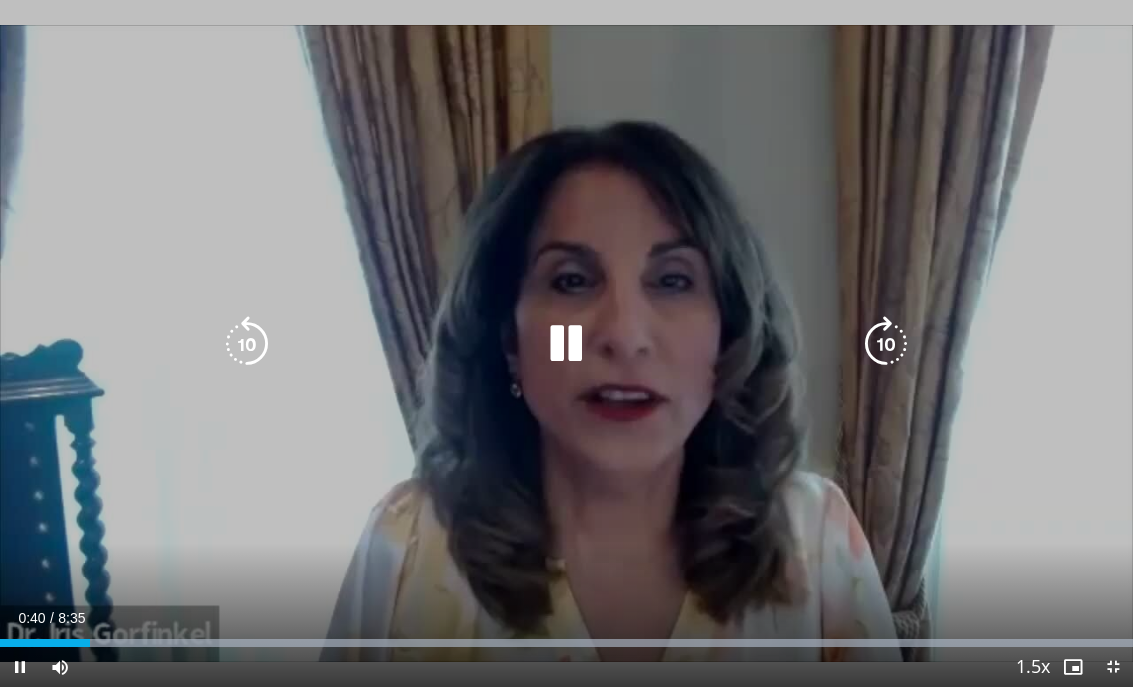 click at bounding box center [247, 344] 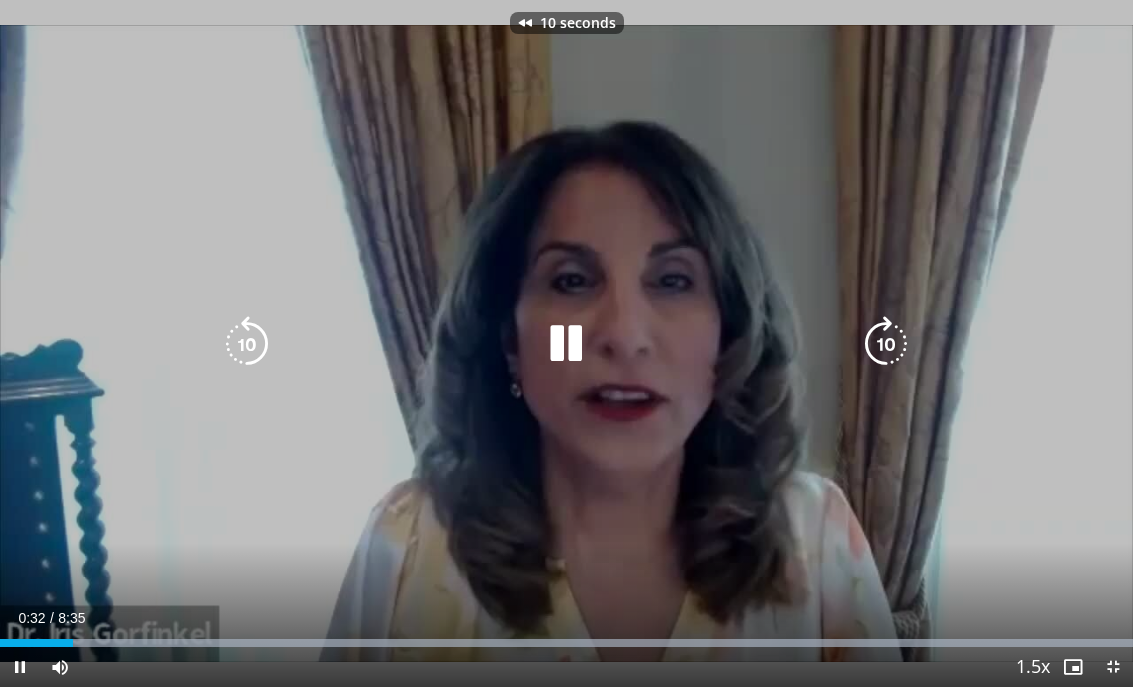 click at bounding box center (247, 344) 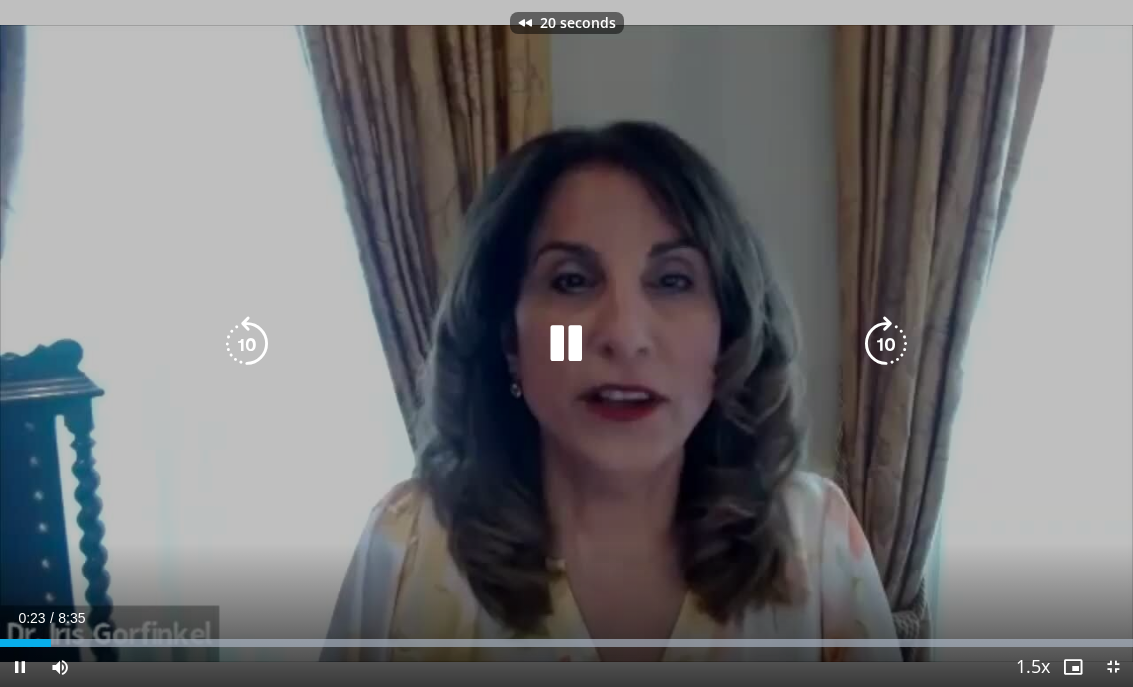 click at bounding box center (247, 344) 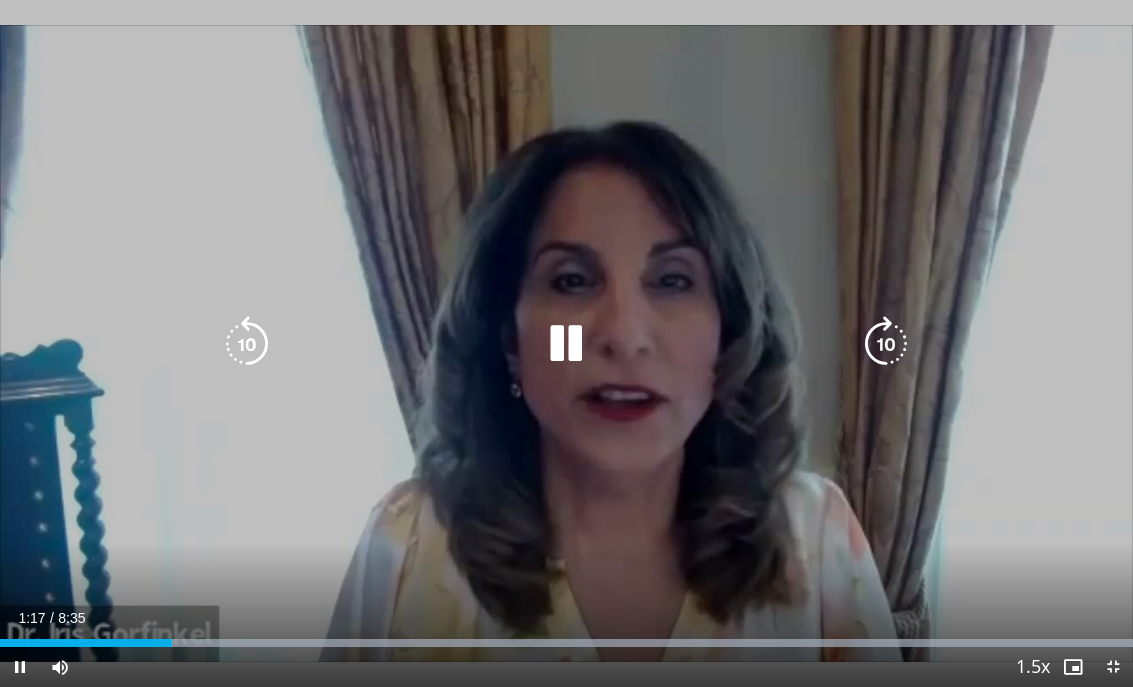 click at bounding box center [247, 344] 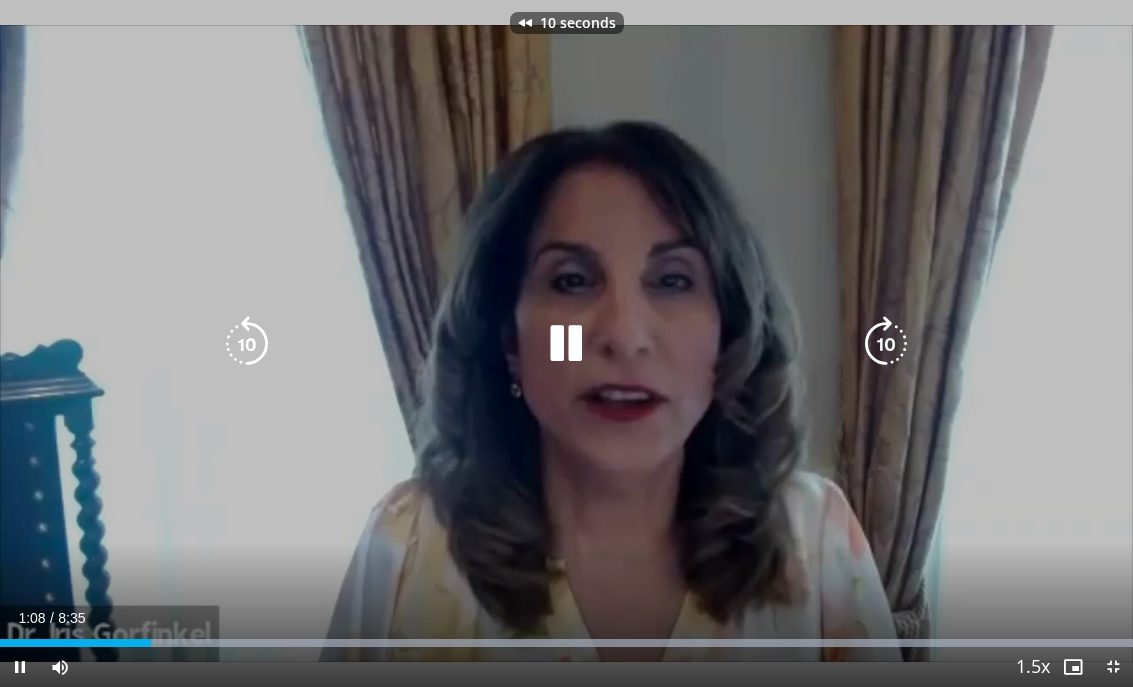 click at bounding box center [247, 344] 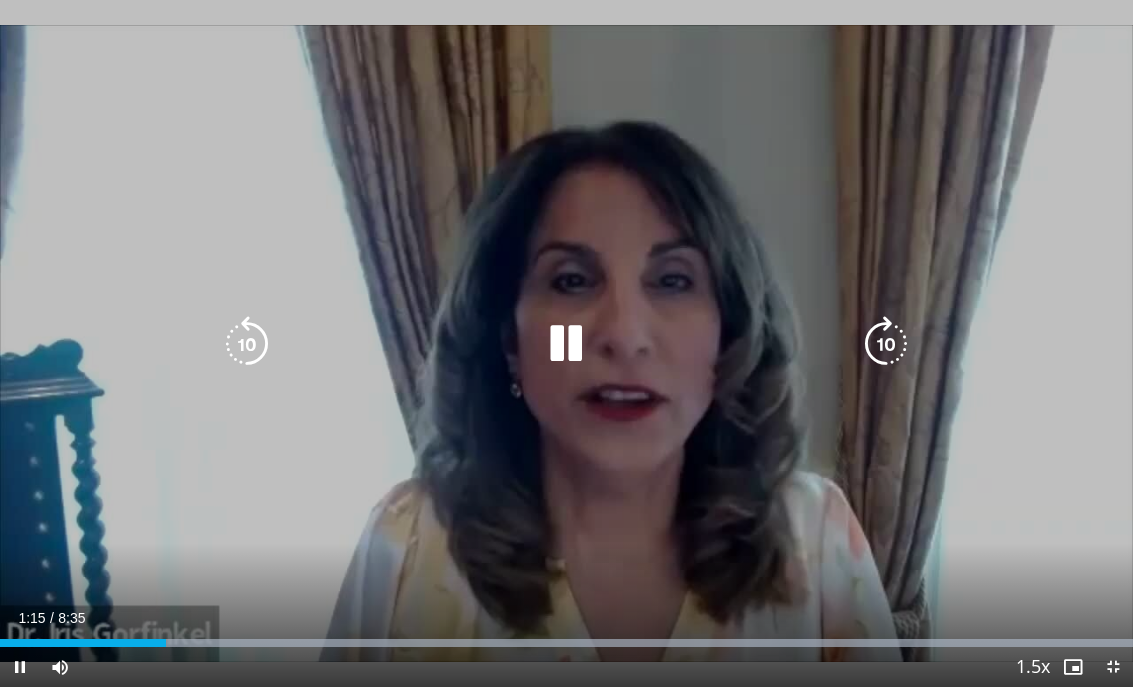 click at bounding box center [247, 344] 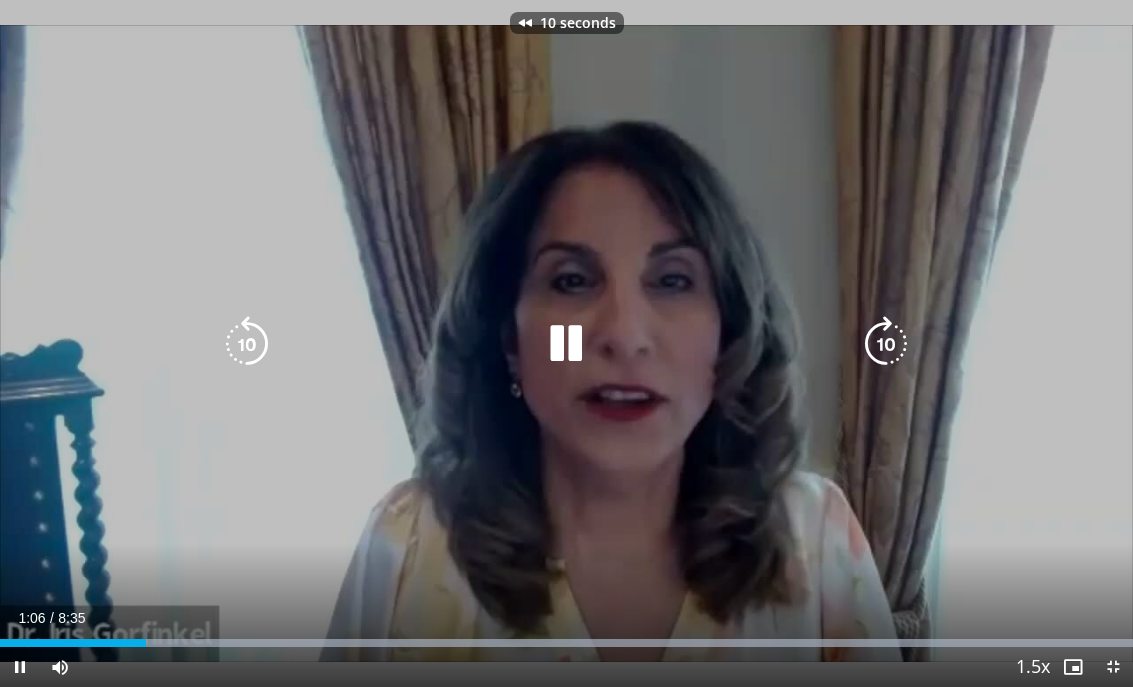 click at bounding box center [247, 344] 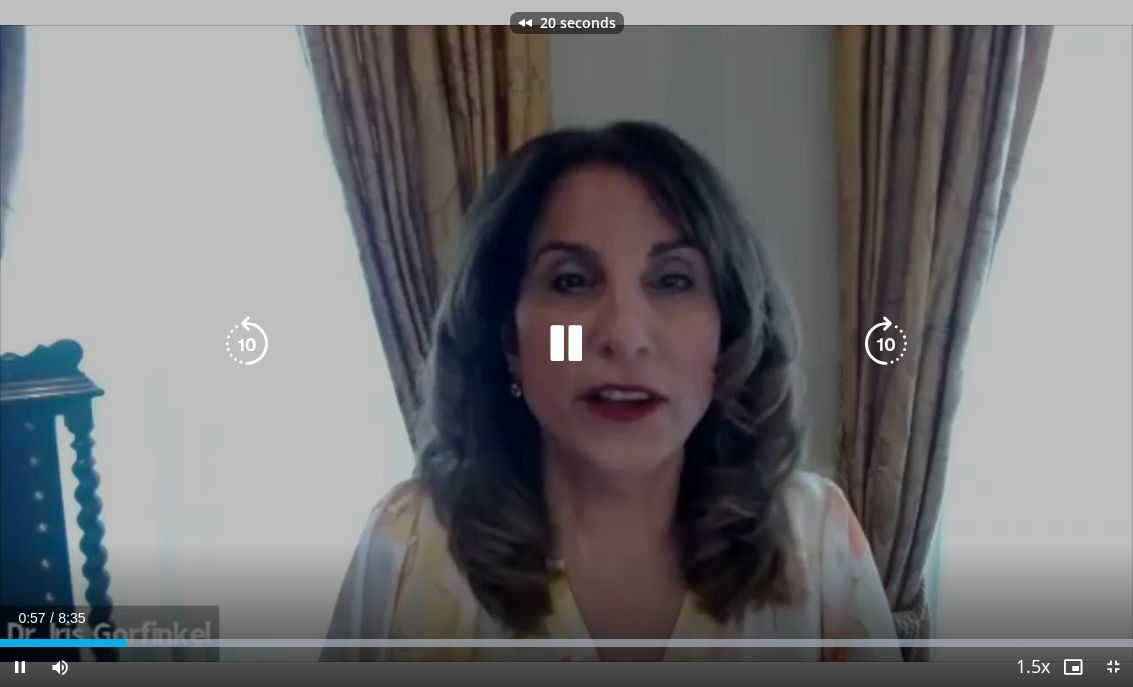 click at bounding box center (247, 344) 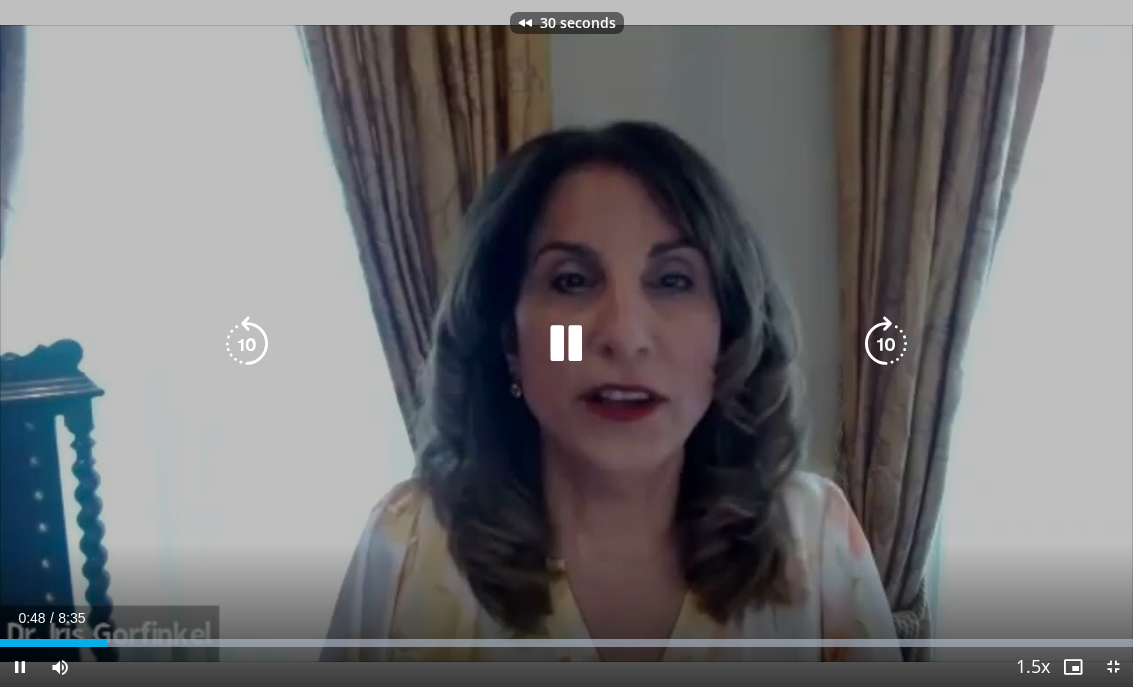 click at bounding box center (247, 344) 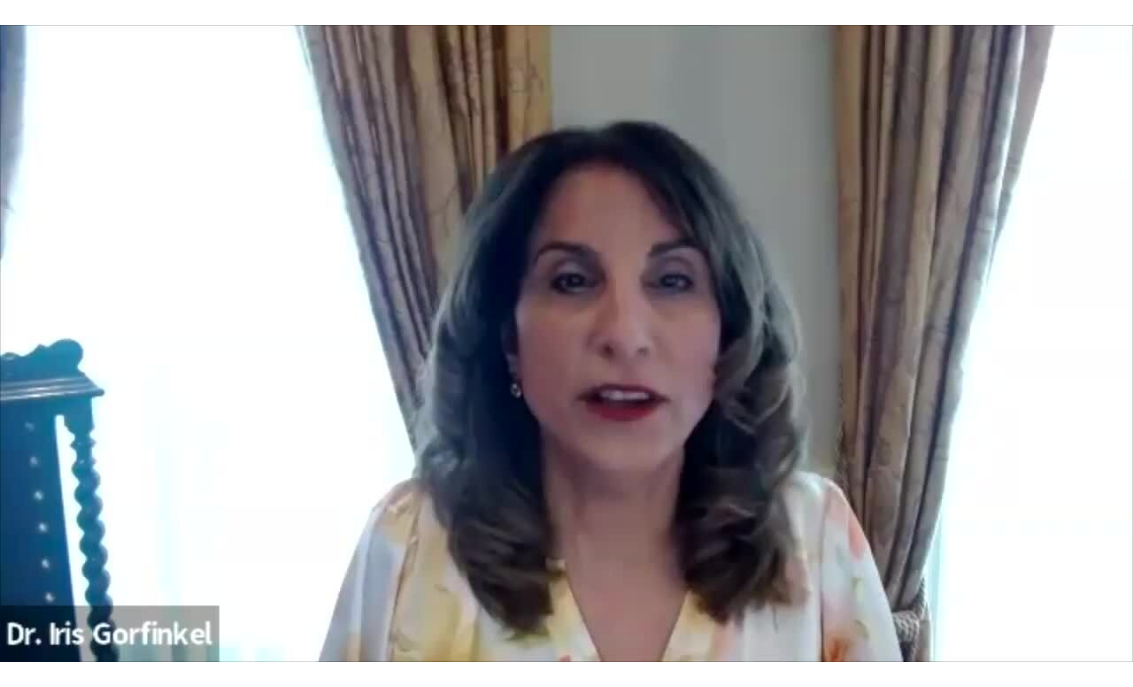 click at bounding box center (886, 344) 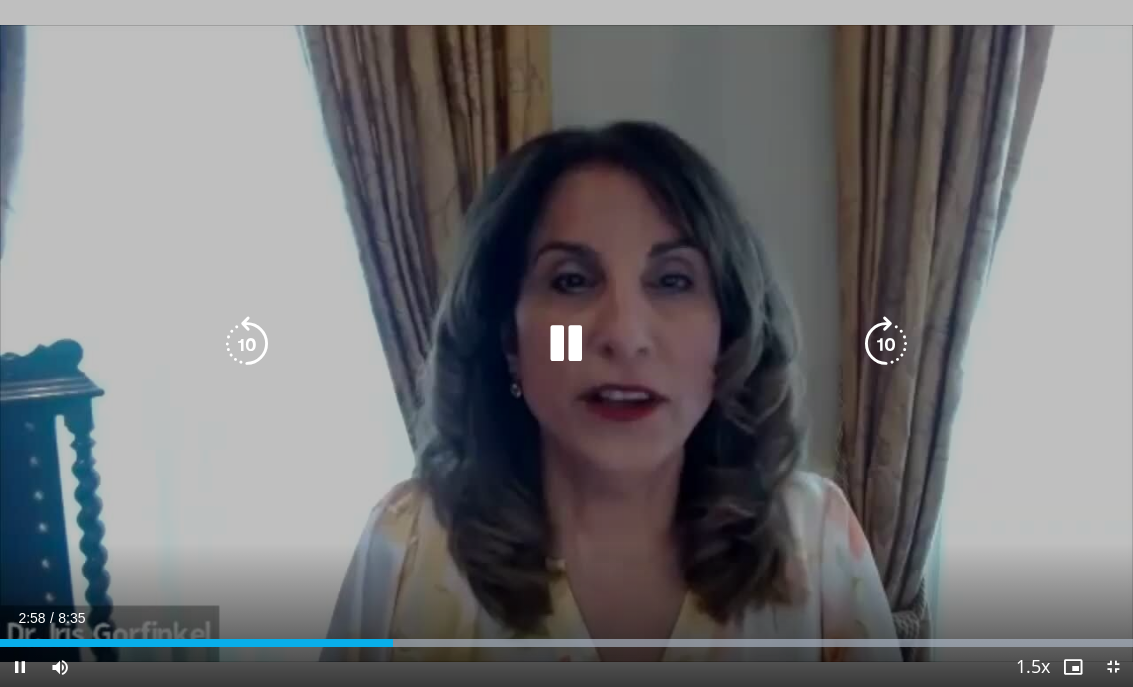 click at bounding box center (886, 344) 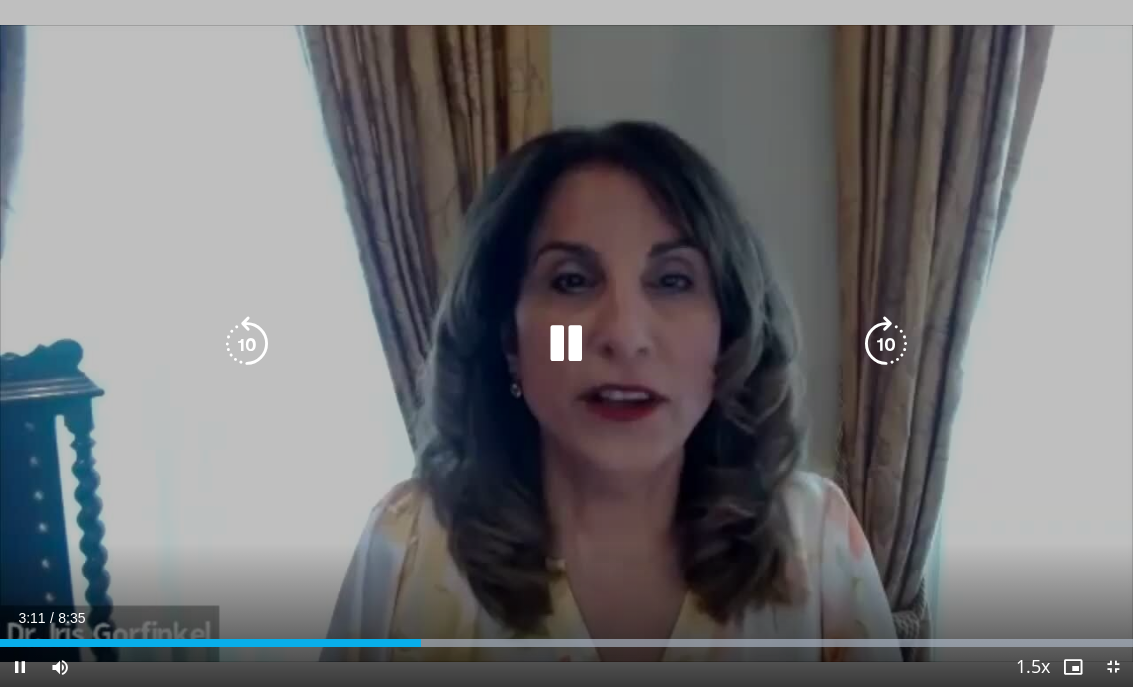 click at bounding box center (886, 344) 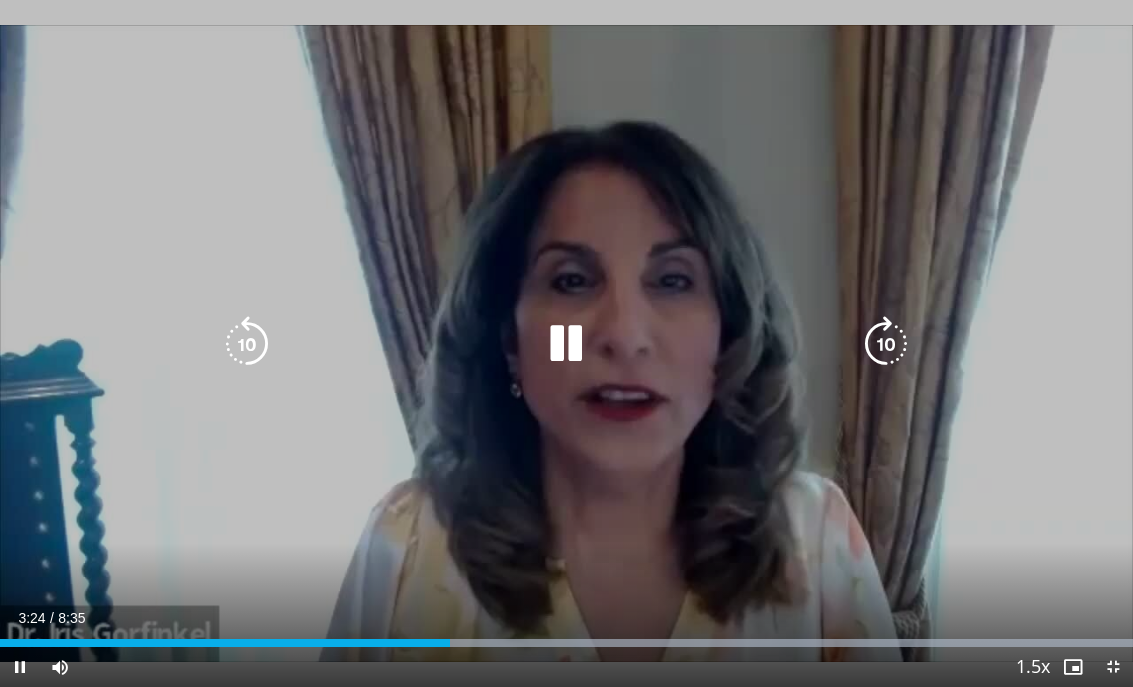 click at bounding box center [886, 344] 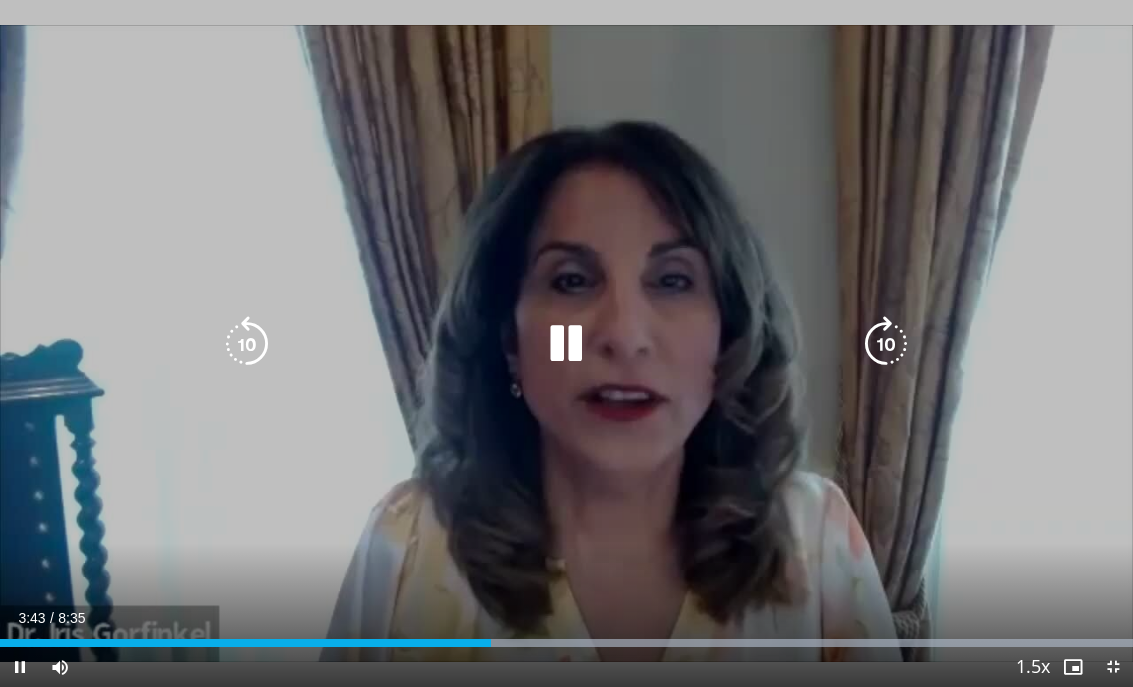 click at bounding box center (247, 344) 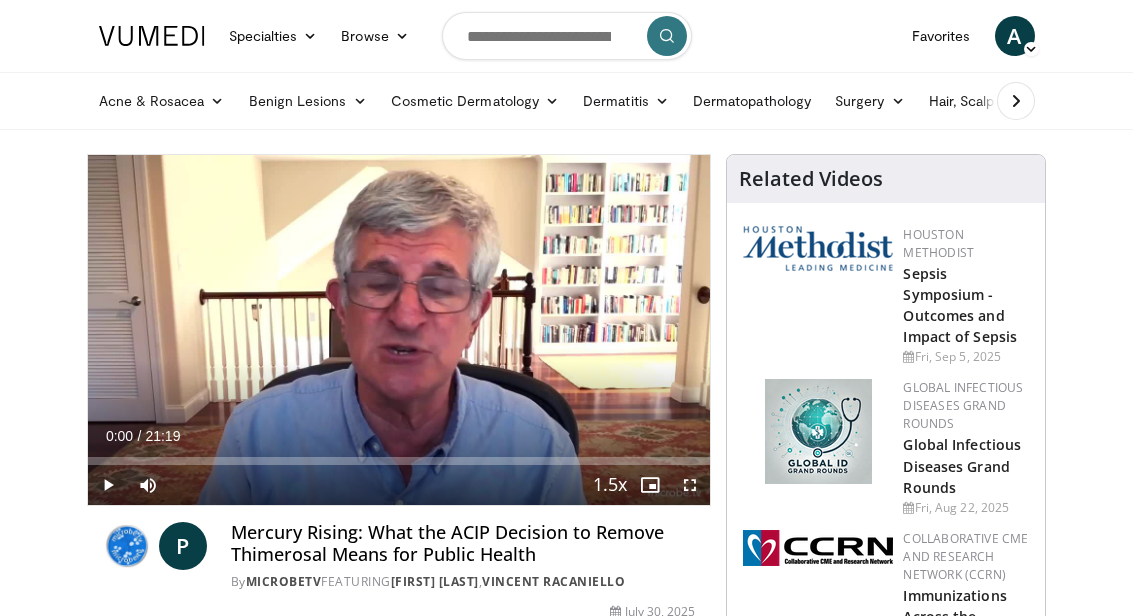 scroll, scrollTop: 0, scrollLeft: 0, axis: both 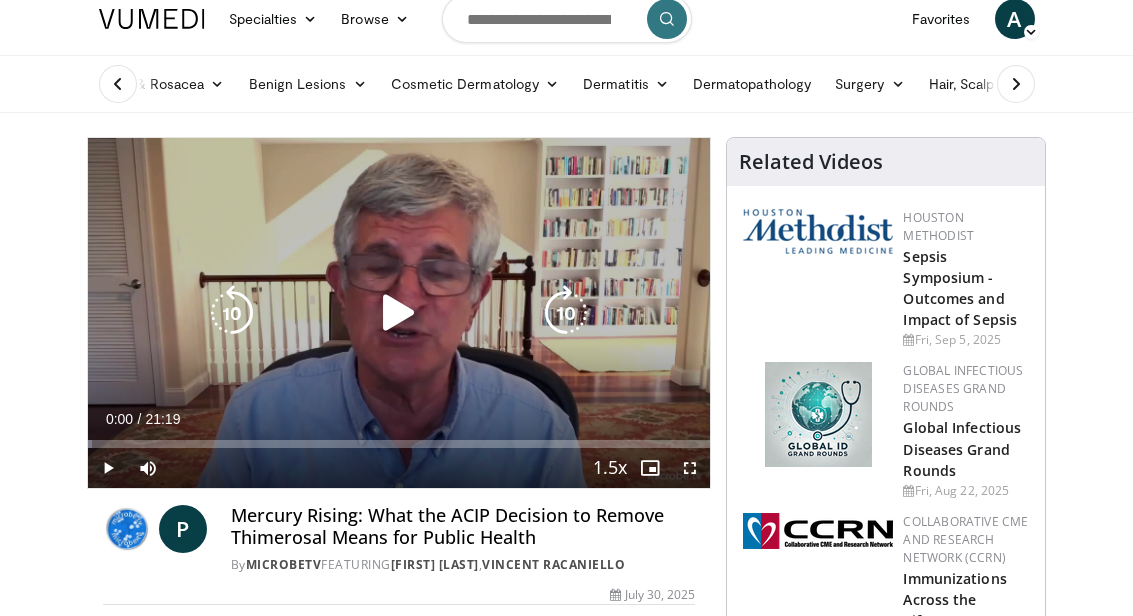 click at bounding box center [399, 313] 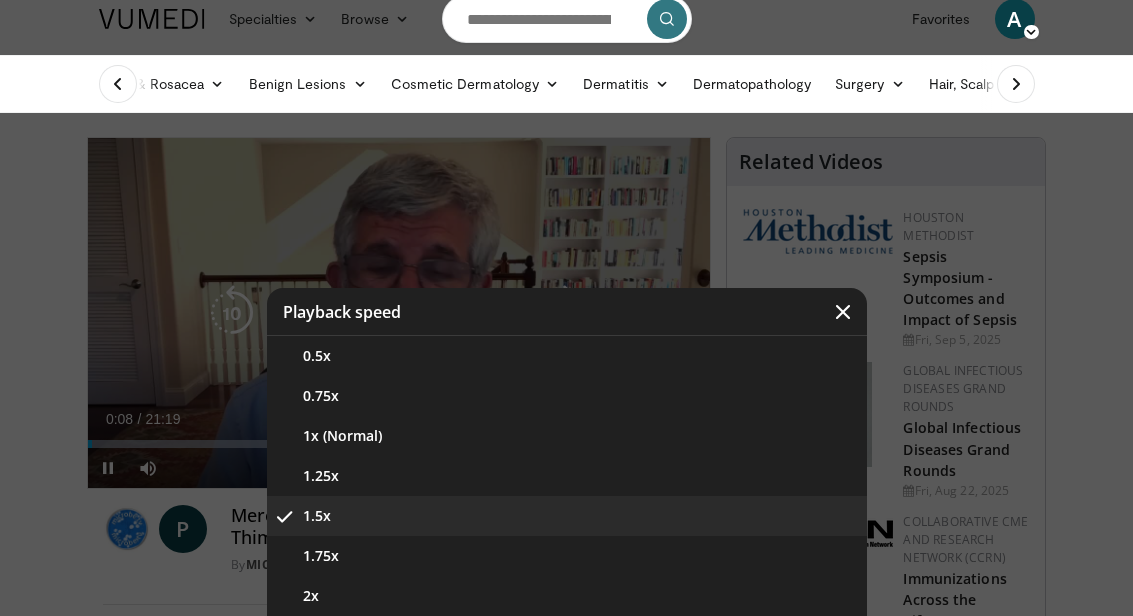 click on "1.75x" at bounding box center (567, 556) 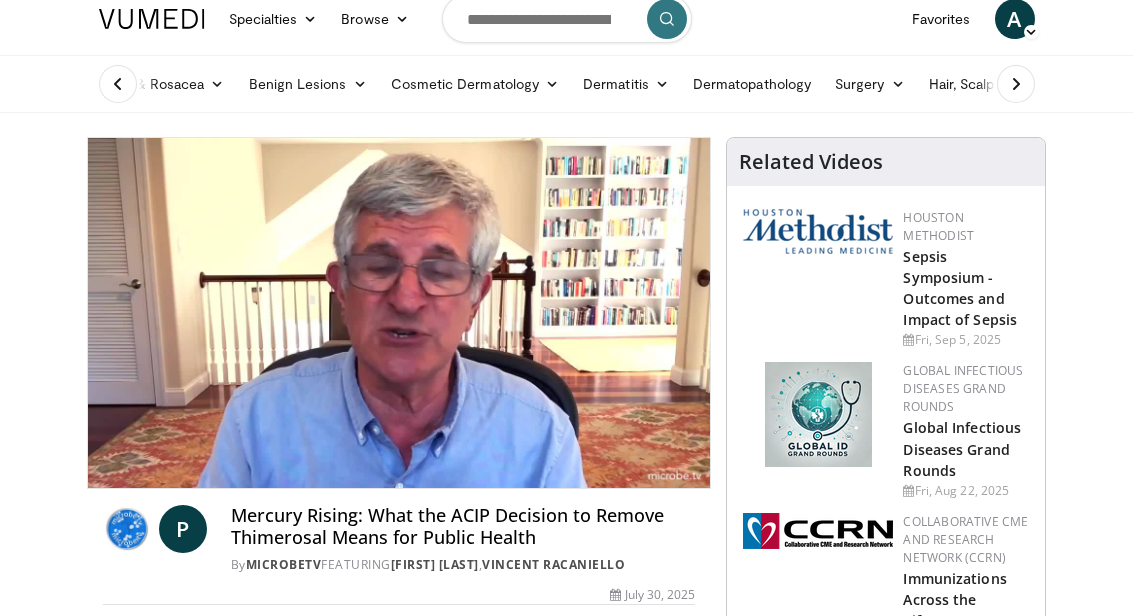 click at bounding box center (566, 313) 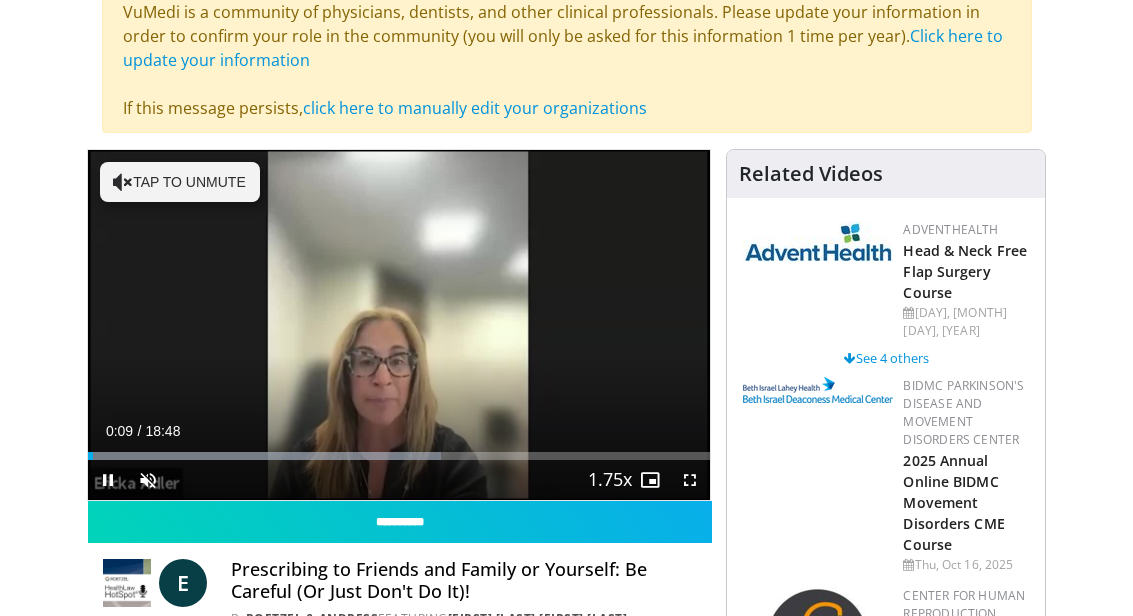 scroll, scrollTop: 176, scrollLeft: 0, axis: vertical 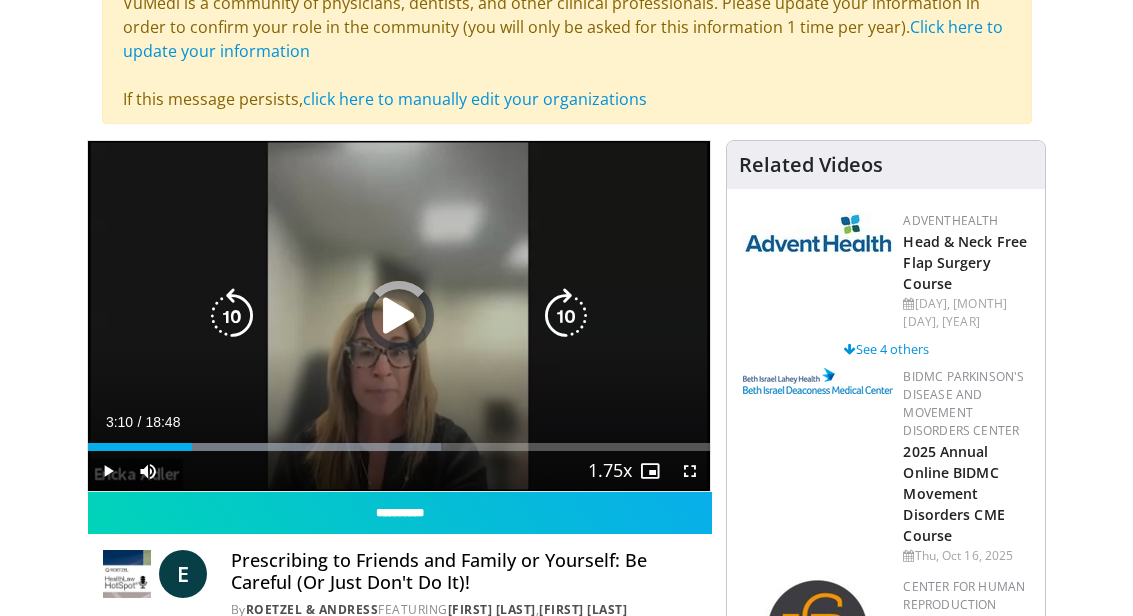 click at bounding box center [265, 447] 